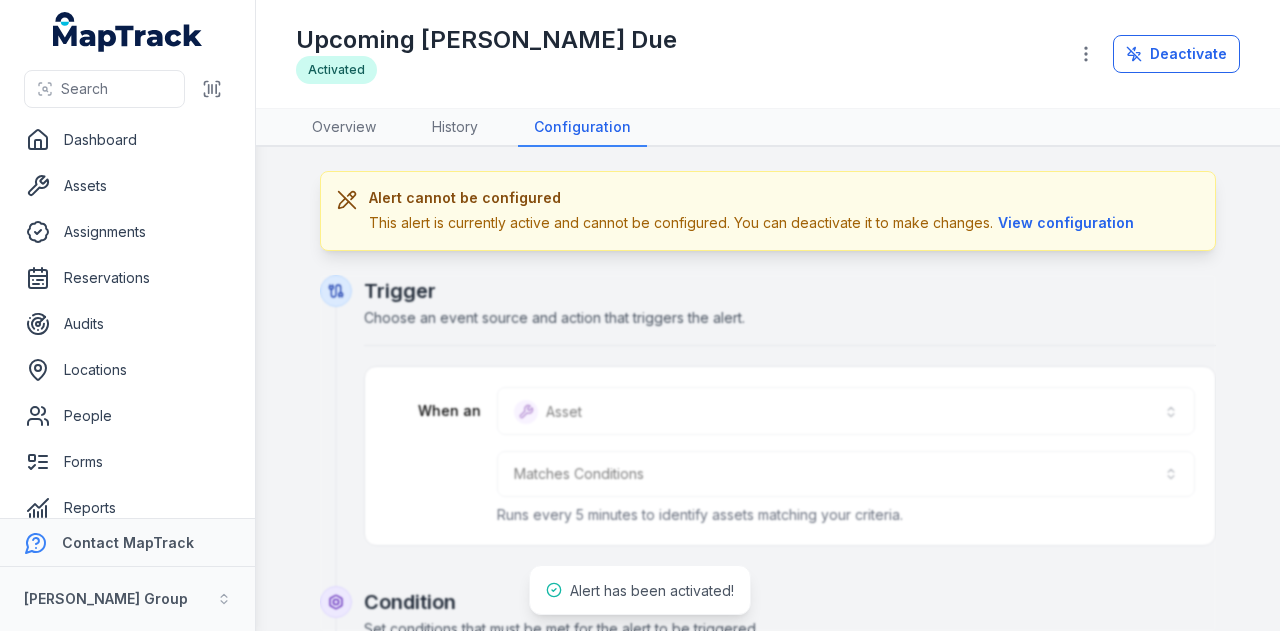 scroll, scrollTop: 0, scrollLeft: 0, axis: both 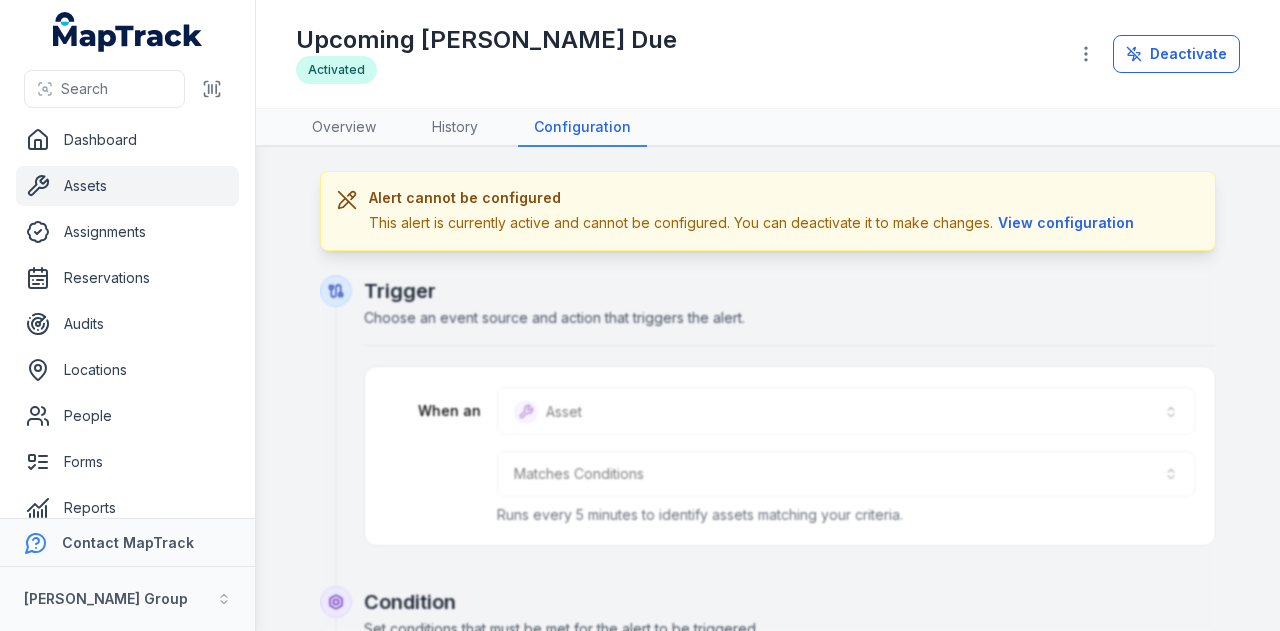 click on "Assets" at bounding box center [127, 186] 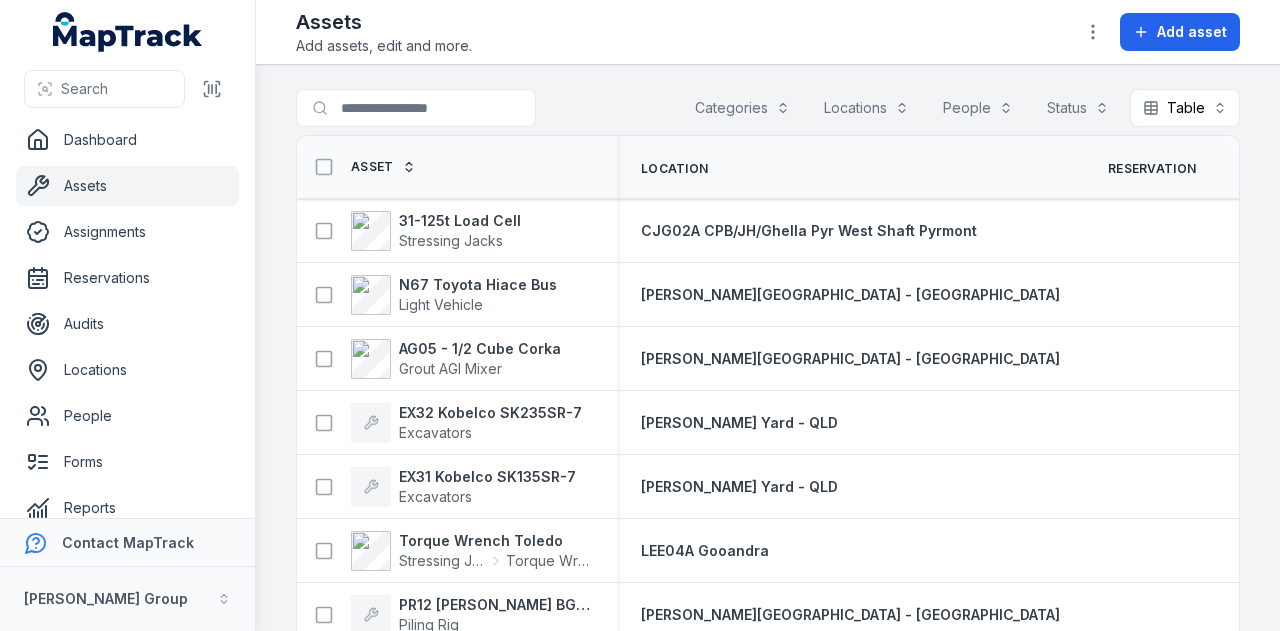 scroll, scrollTop: 0, scrollLeft: 0, axis: both 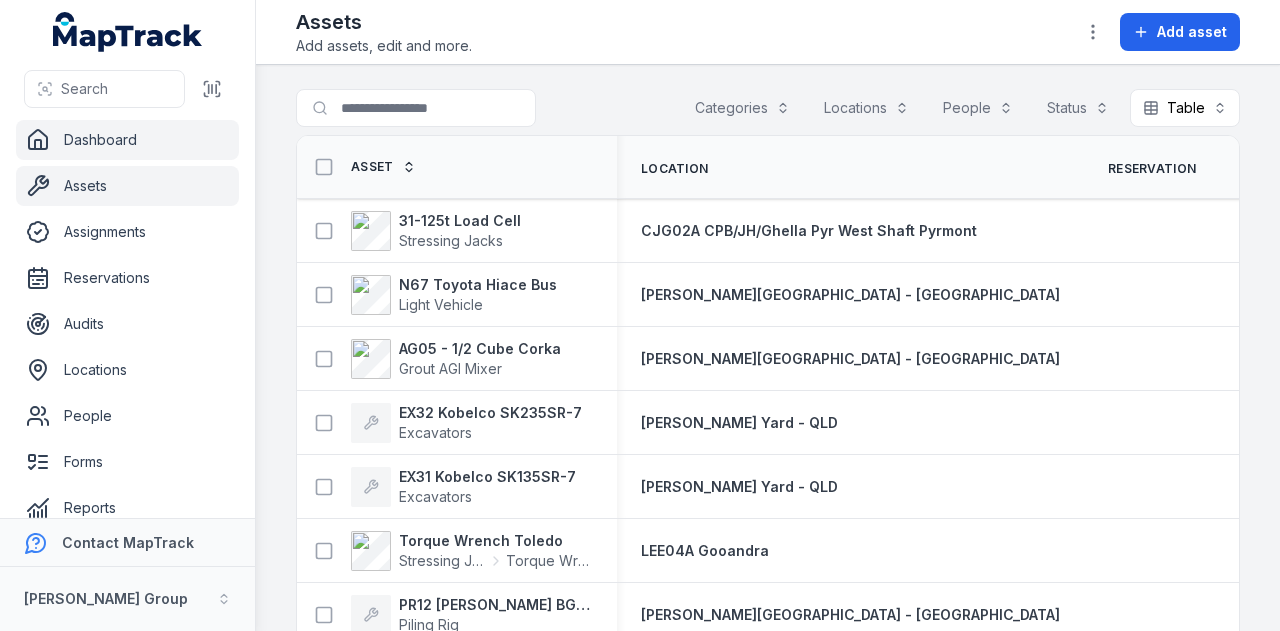 click on "Dashboard" at bounding box center (127, 140) 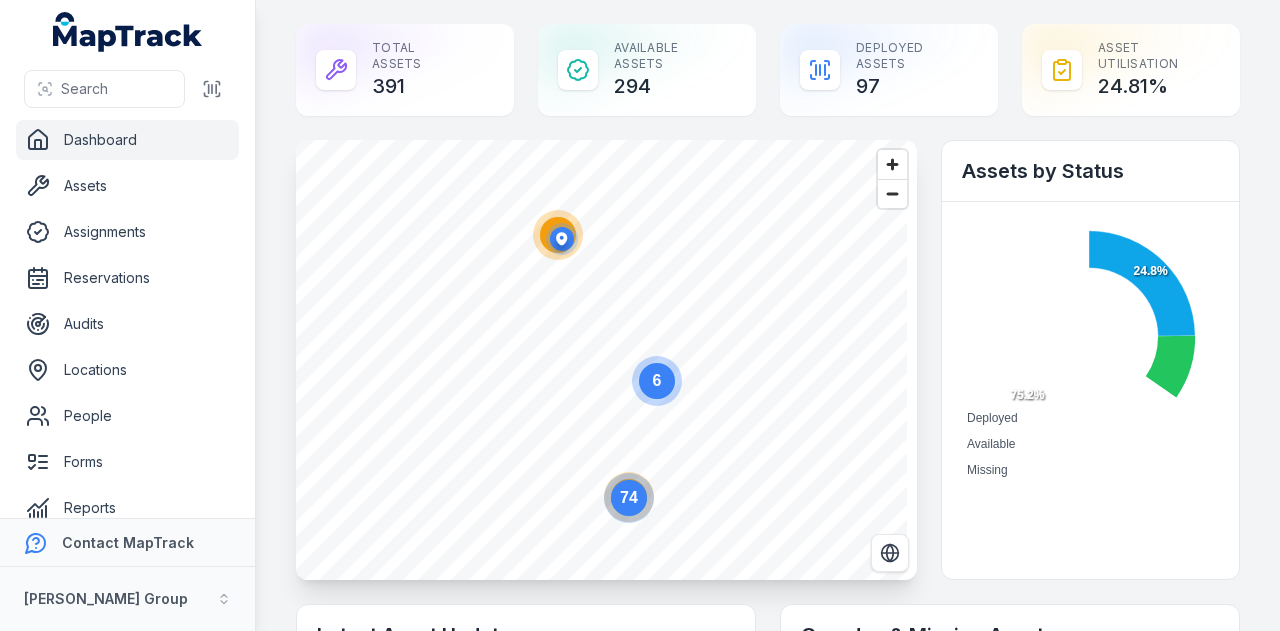 scroll, scrollTop: 0, scrollLeft: 0, axis: both 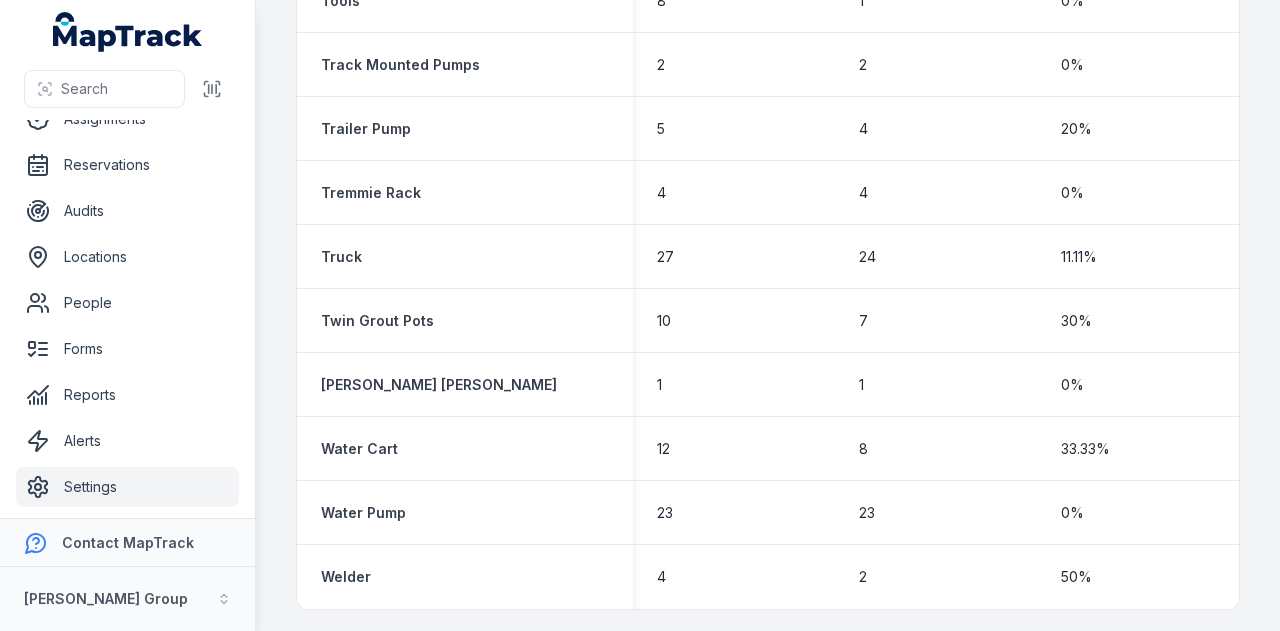 click on "Settings" at bounding box center (127, 487) 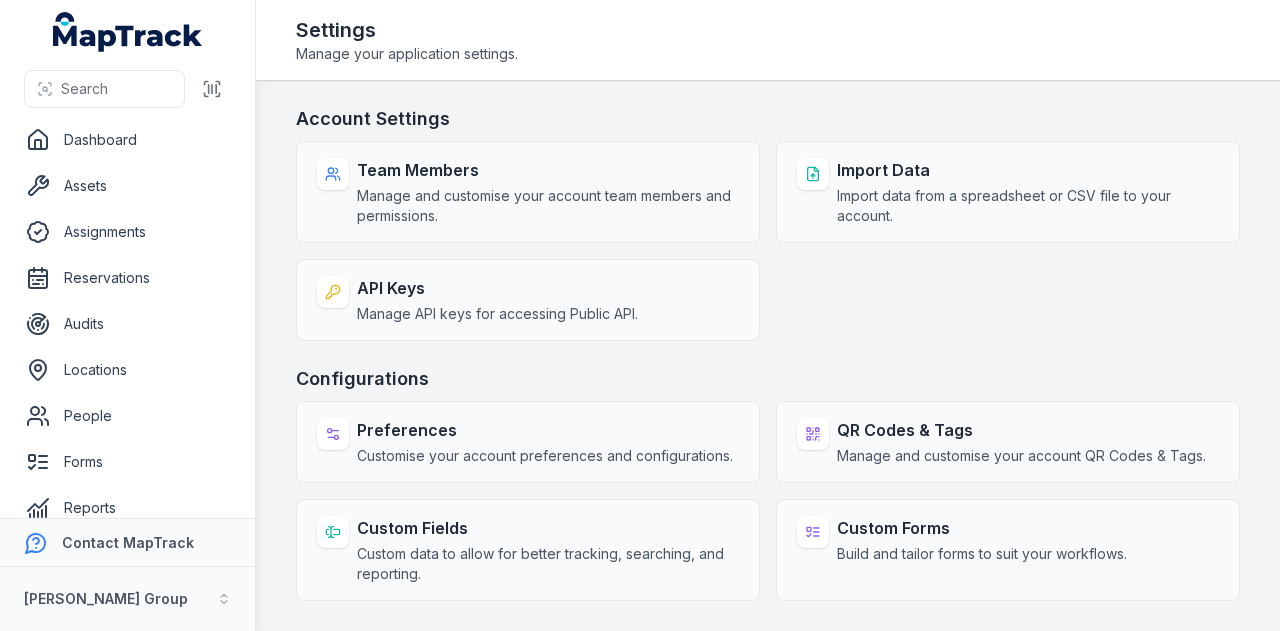 scroll, scrollTop: 0, scrollLeft: 0, axis: both 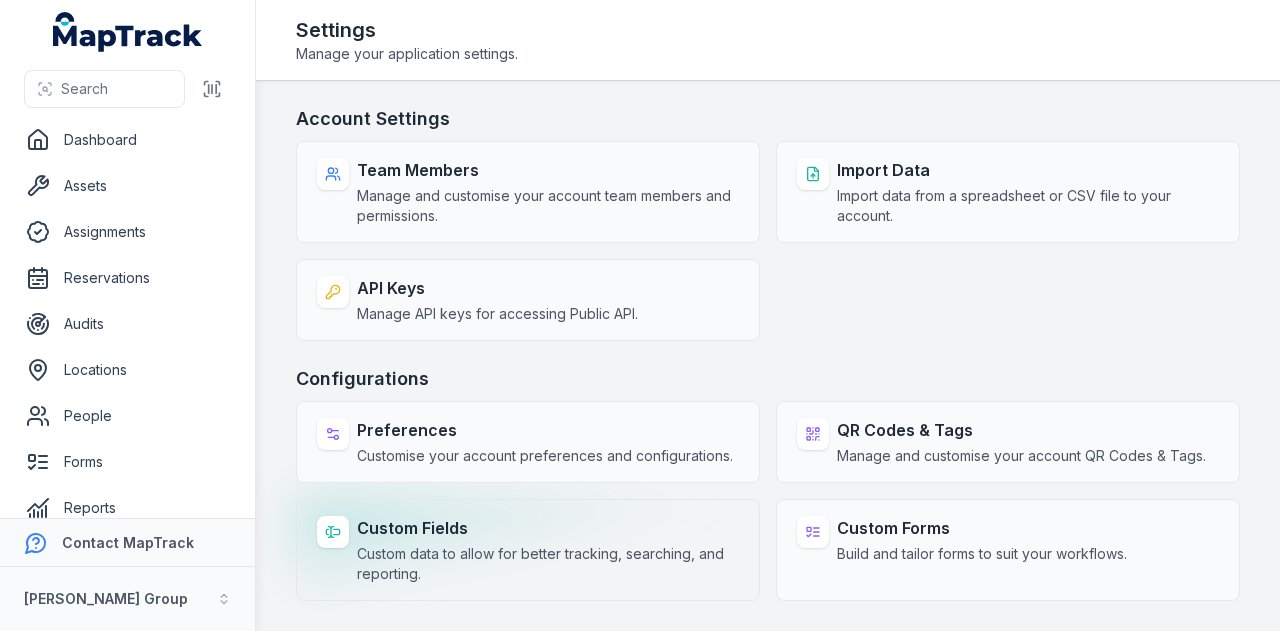 click on "Custom Fields" at bounding box center [548, 528] 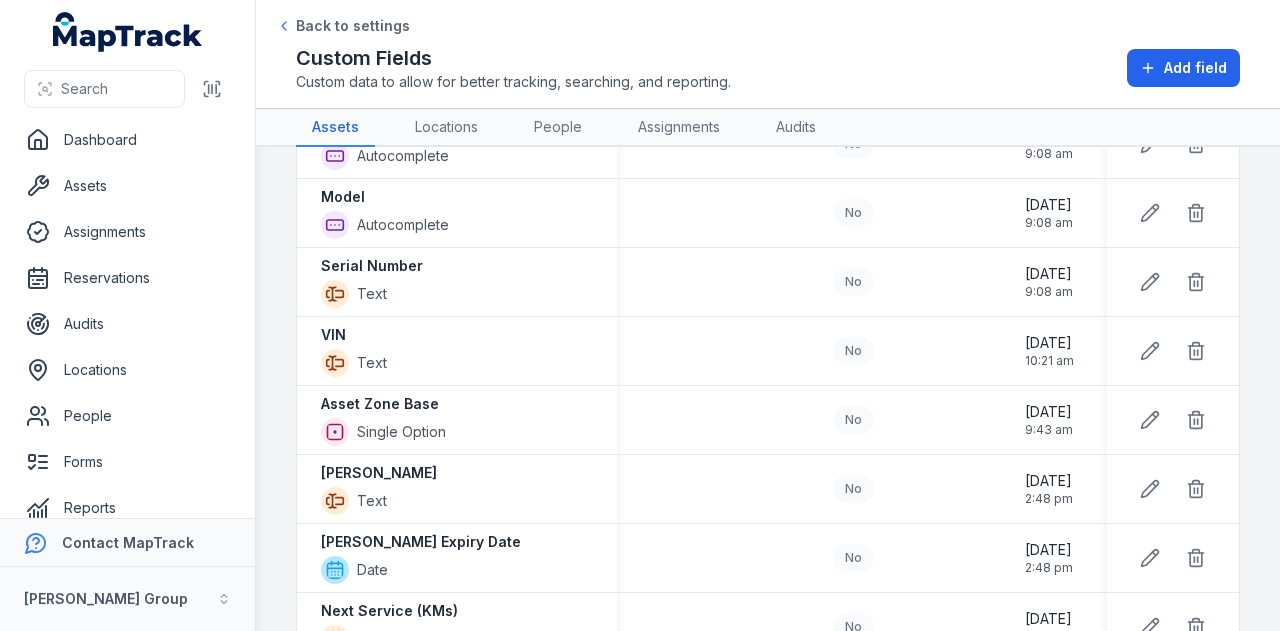 scroll, scrollTop: 0, scrollLeft: 0, axis: both 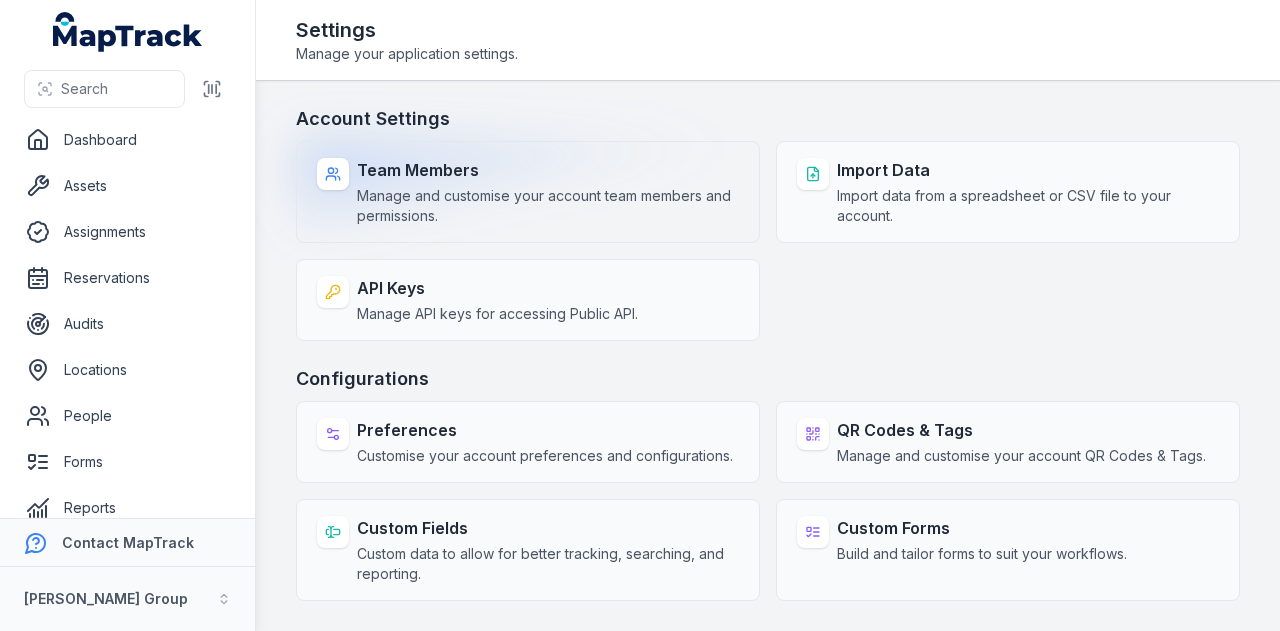click on "Team Members Manage and customise your account team members and permissions." at bounding box center (528, 192) 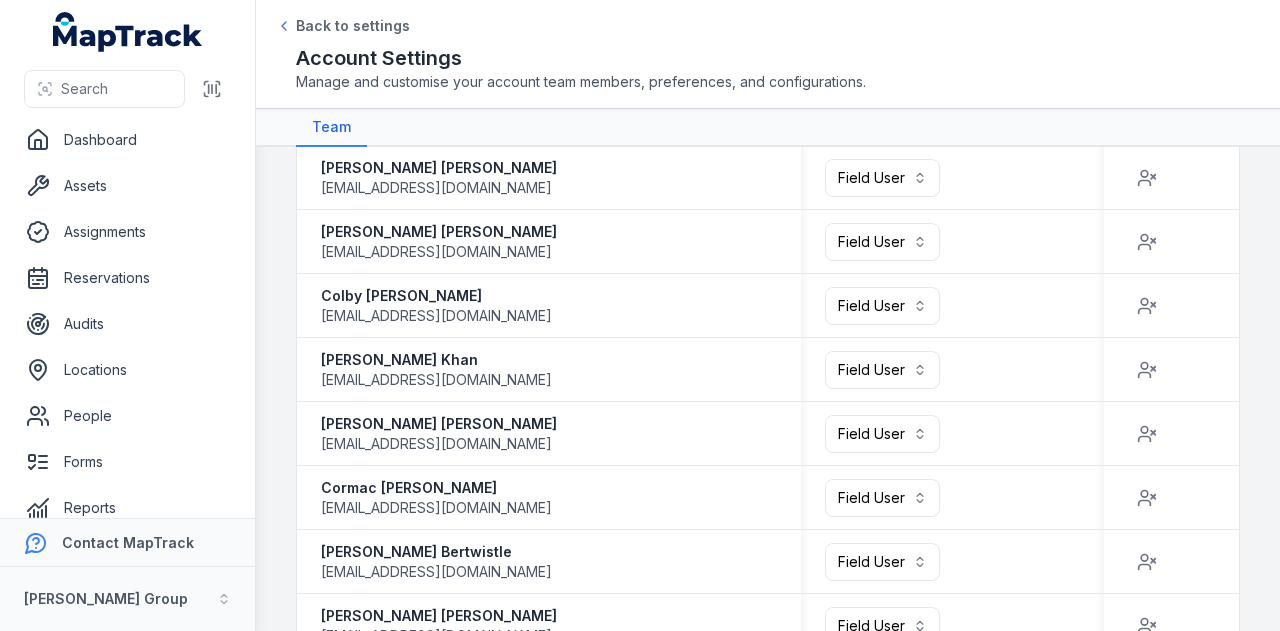 scroll, scrollTop: 2904, scrollLeft: 0, axis: vertical 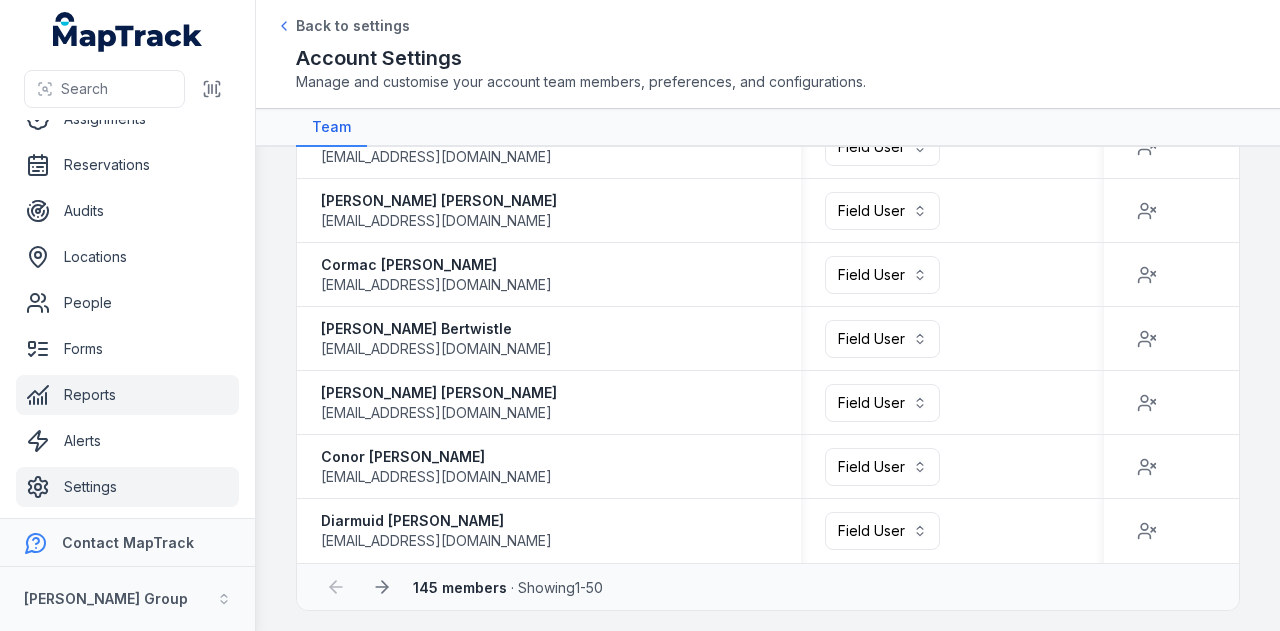 click on "Reports" at bounding box center [127, 395] 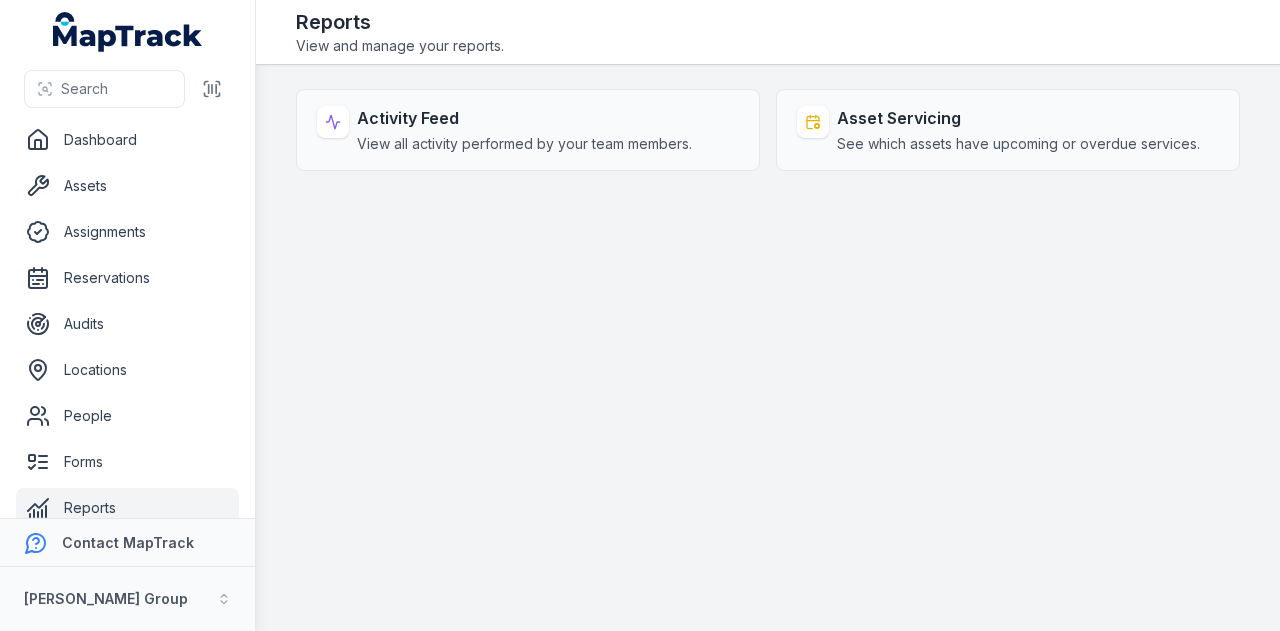 scroll, scrollTop: 0, scrollLeft: 0, axis: both 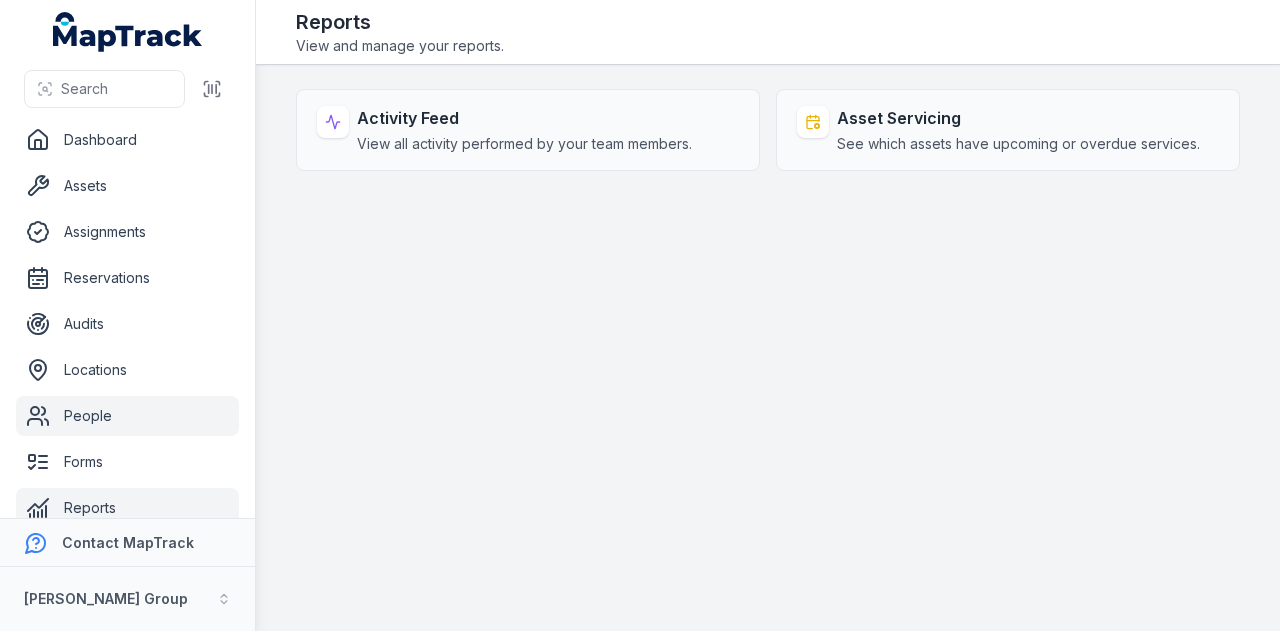 click on "People" at bounding box center [127, 416] 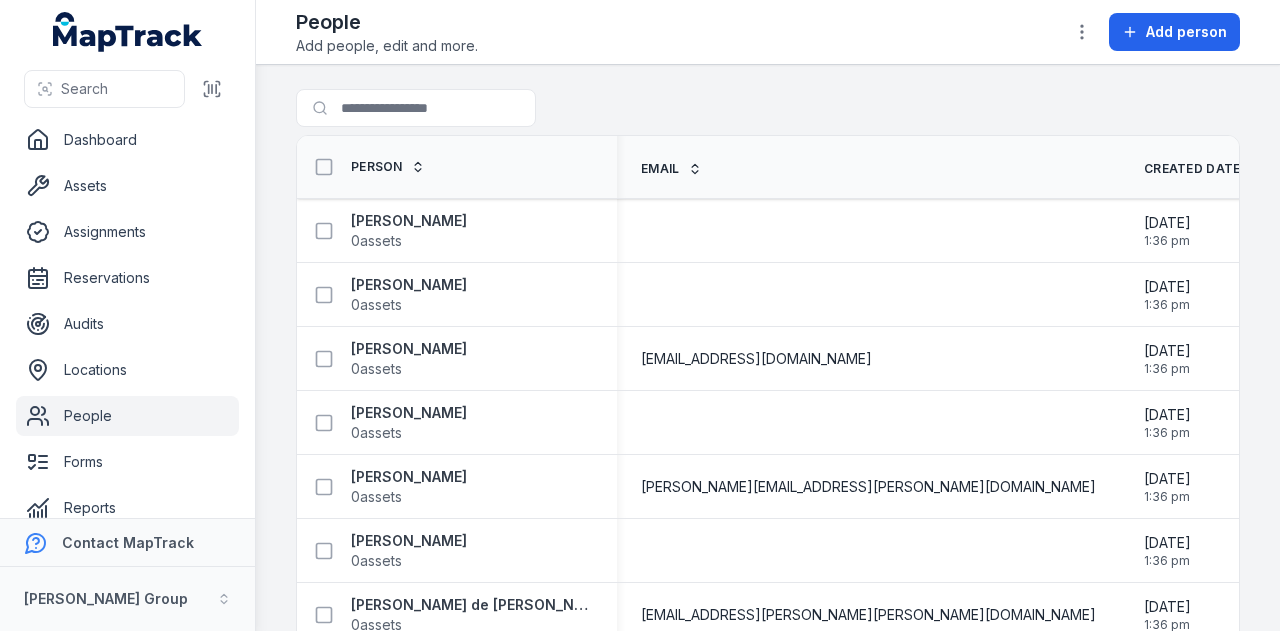scroll, scrollTop: 0, scrollLeft: 0, axis: both 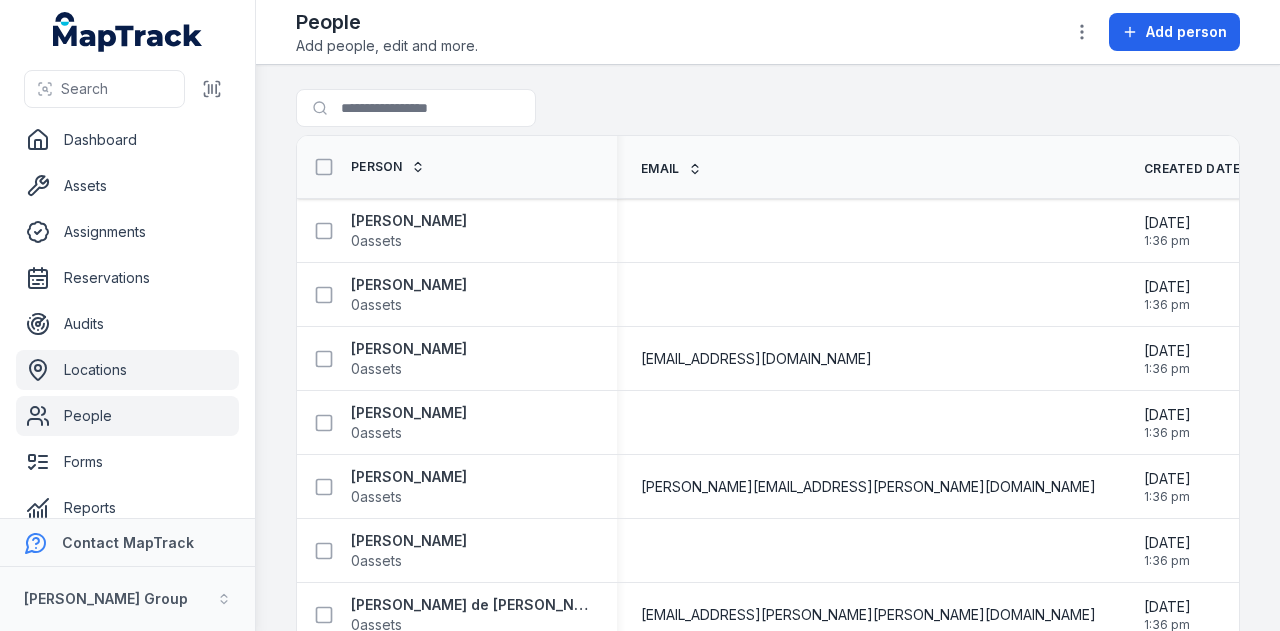 click on "Locations" at bounding box center (127, 370) 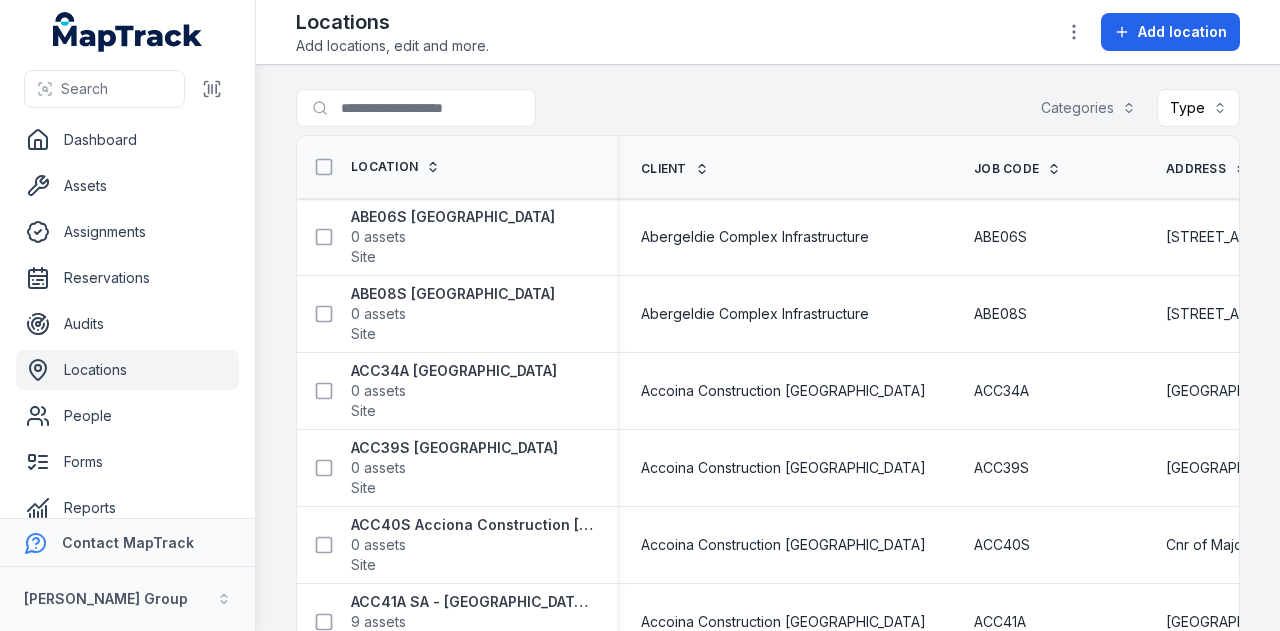 scroll, scrollTop: 0, scrollLeft: 0, axis: both 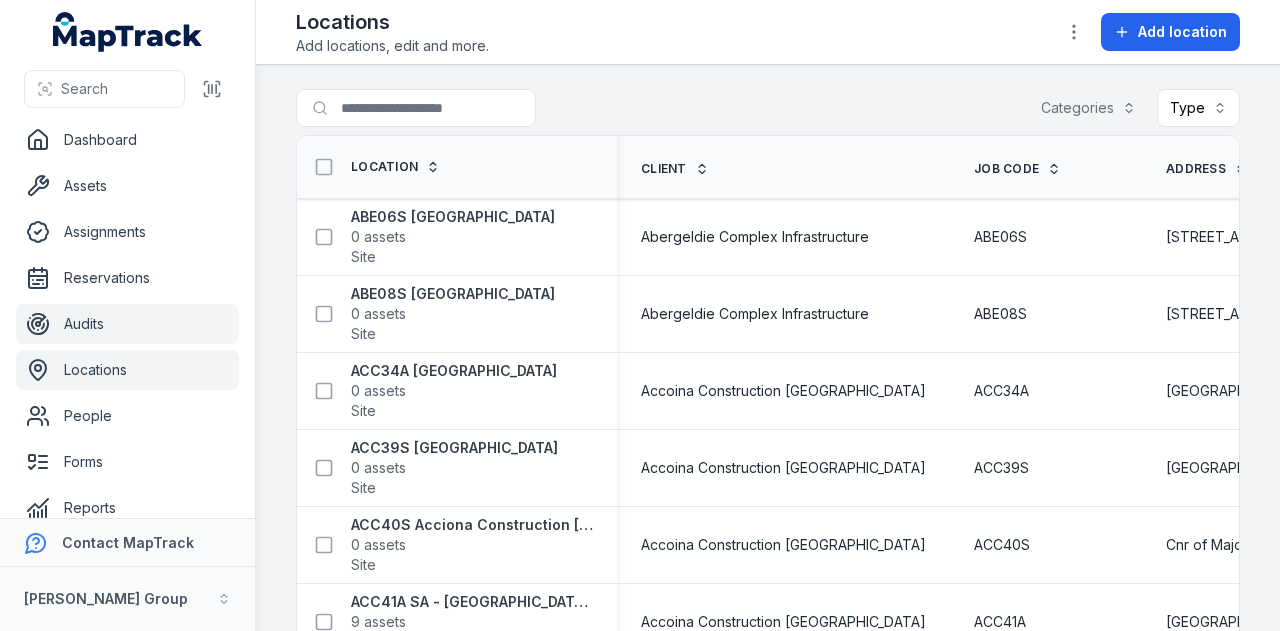click on "Audits" at bounding box center (127, 324) 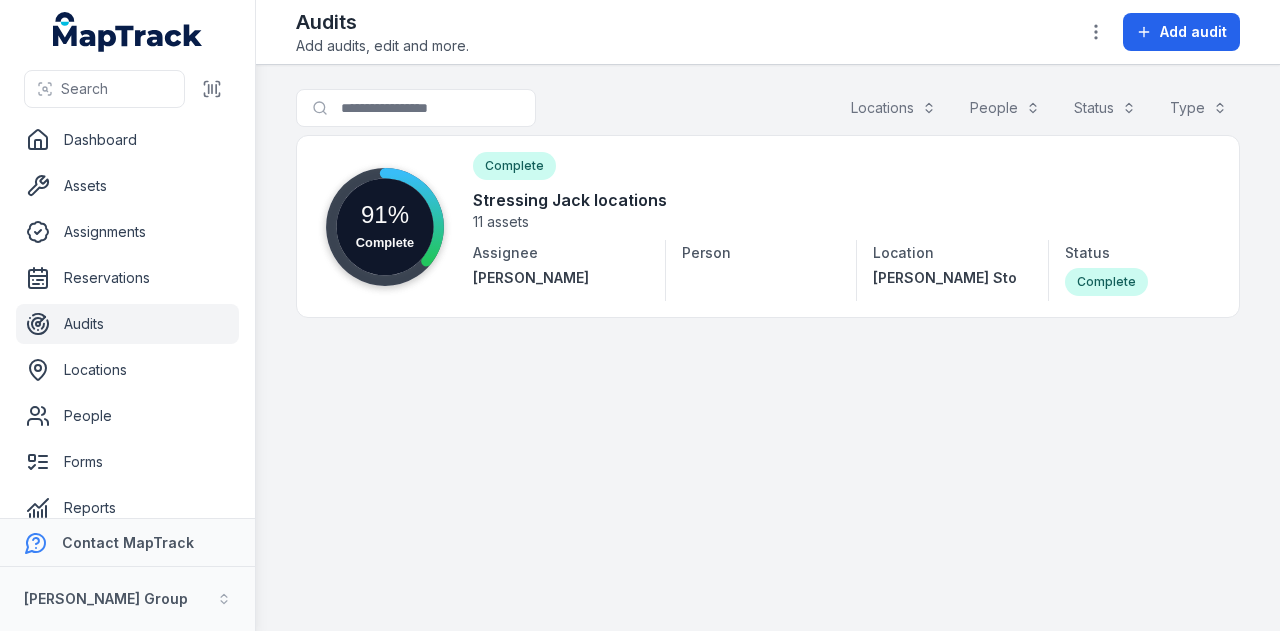 scroll, scrollTop: 0, scrollLeft: 0, axis: both 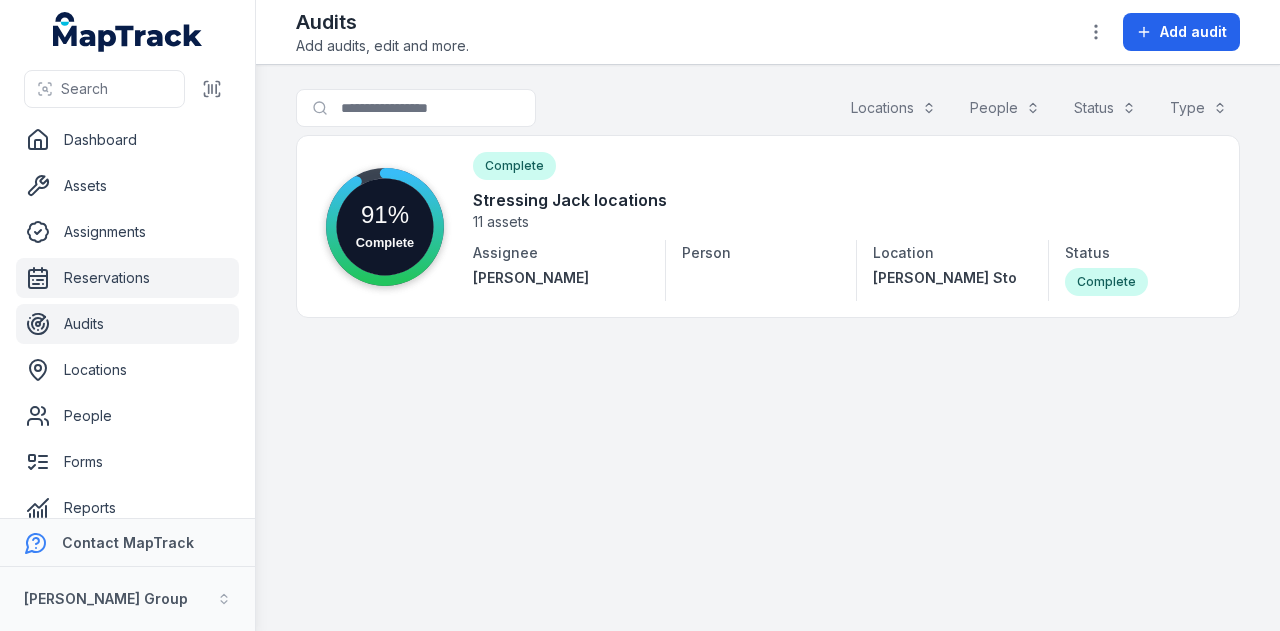 click on "Reservations" at bounding box center (127, 278) 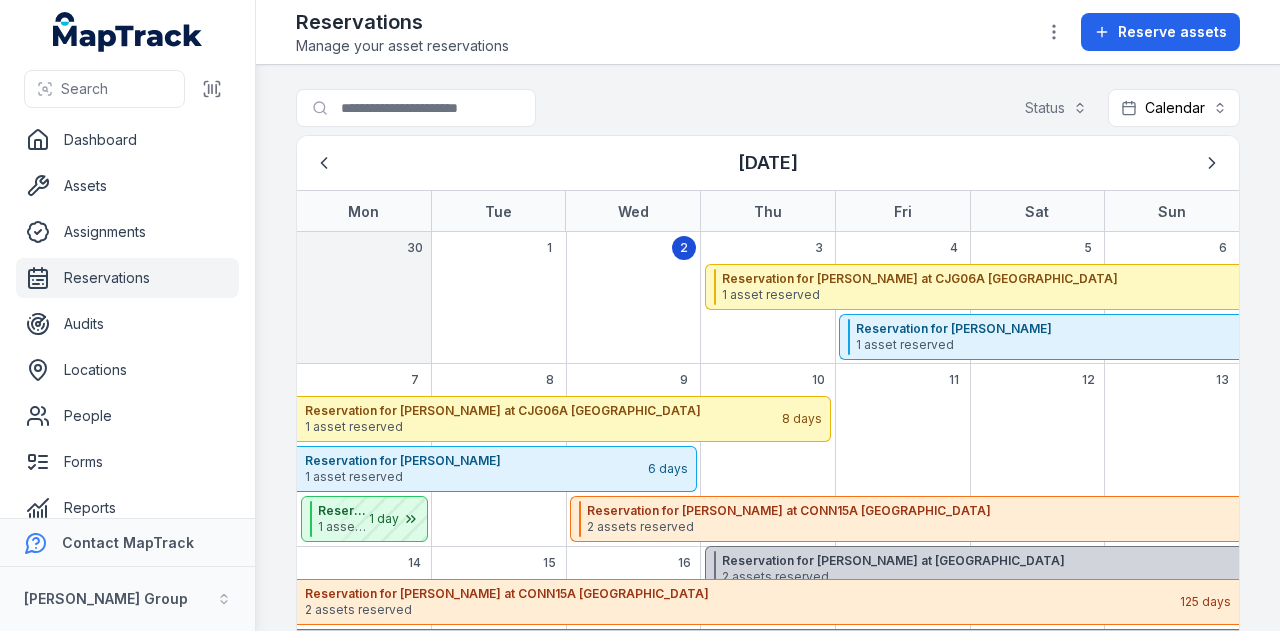 scroll, scrollTop: 0, scrollLeft: 0, axis: both 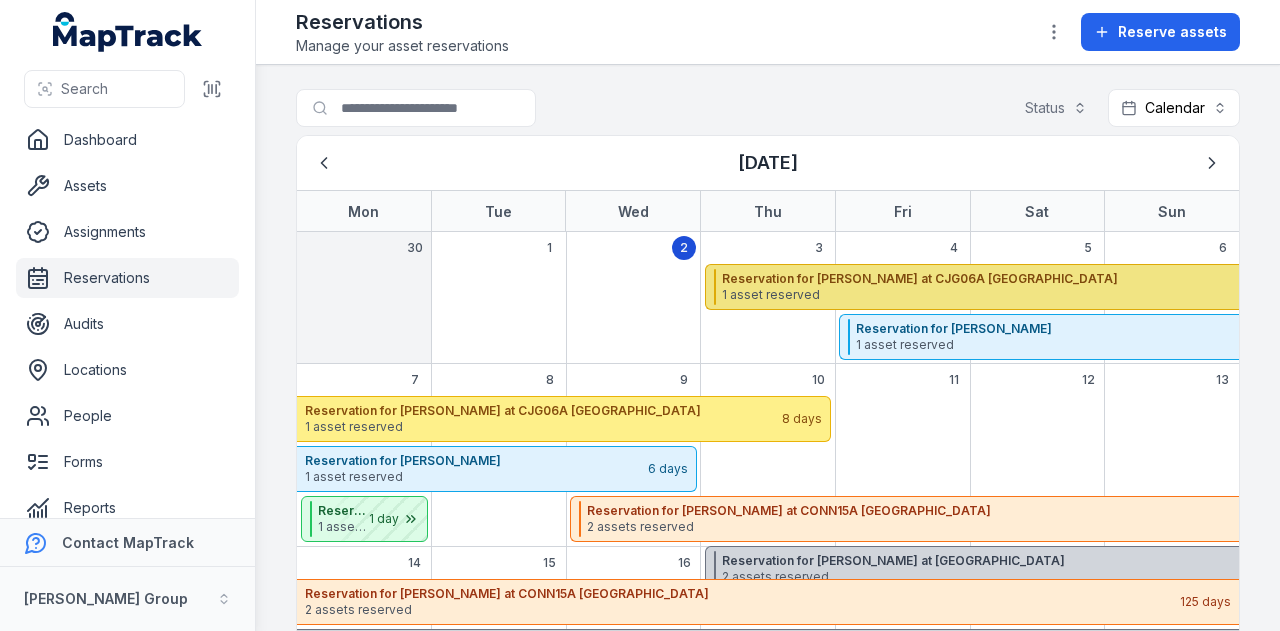 click on "Reservation for [PERSON_NAME] at CJG06A [GEOGRAPHIC_DATA]" at bounding box center [1157, 279] 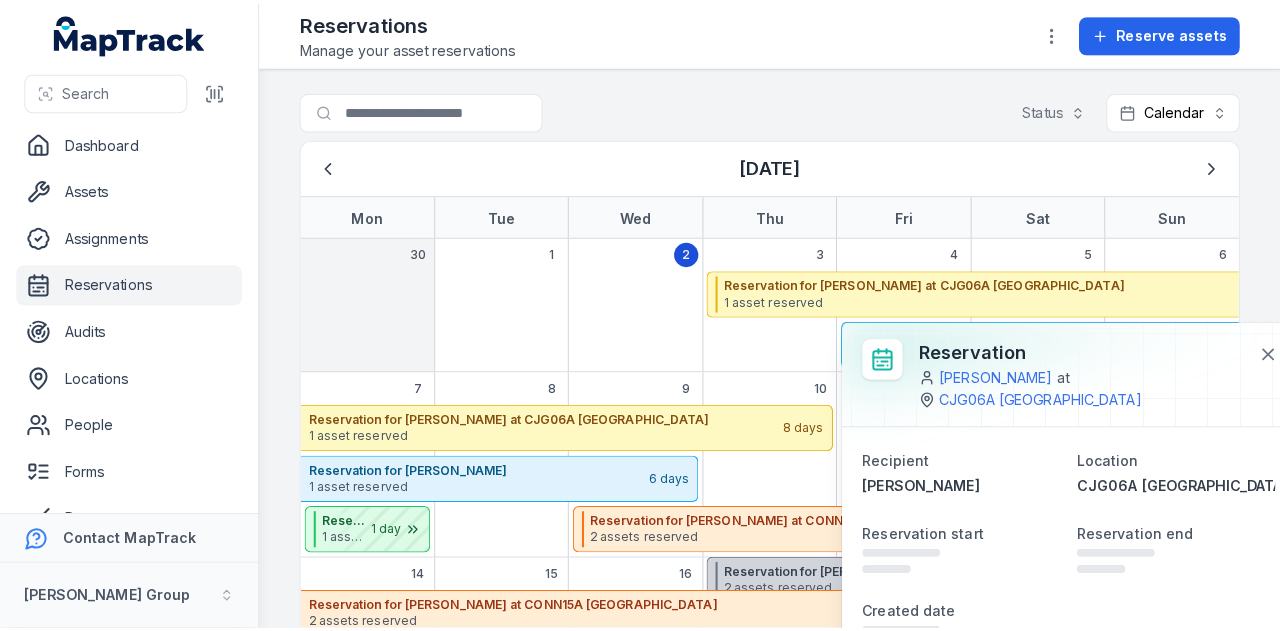 scroll, scrollTop: 137, scrollLeft: 0, axis: vertical 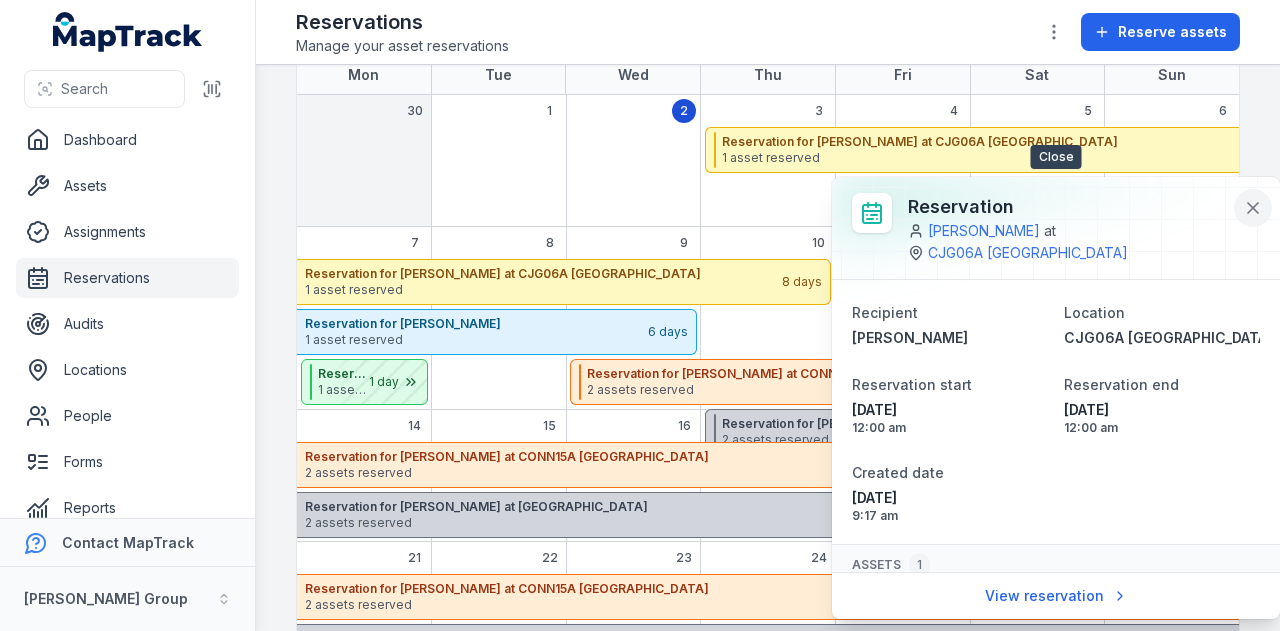 click 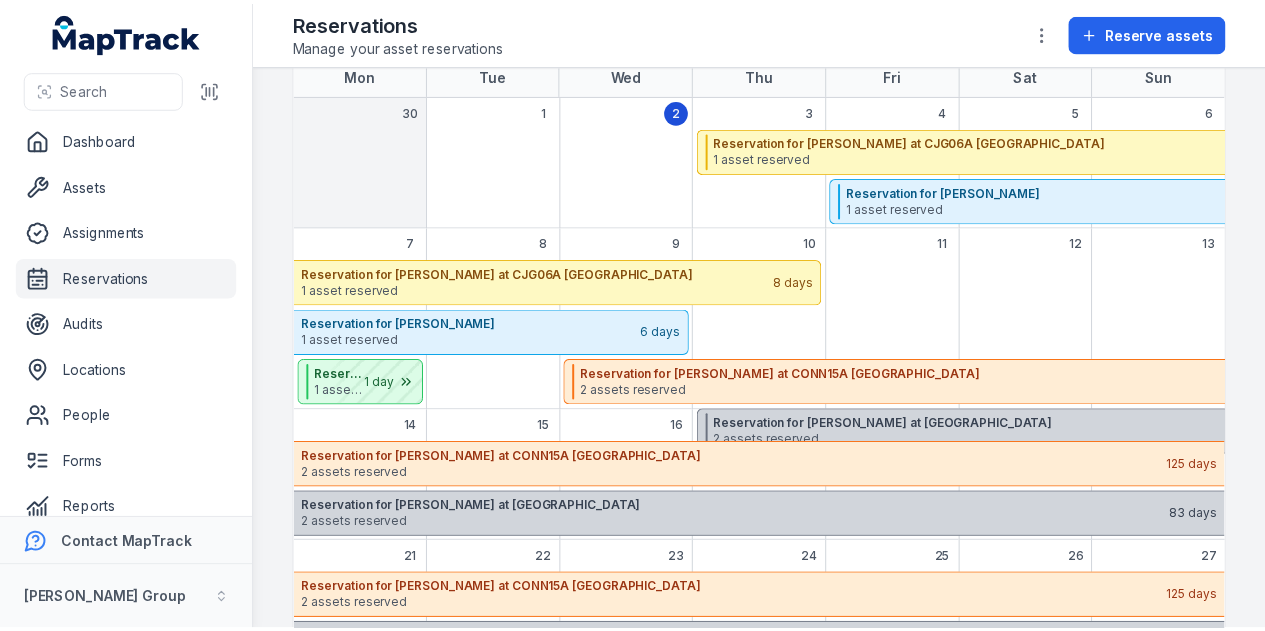 scroll, scrollTop: 273, scrollLeft: 0, axis: vertical 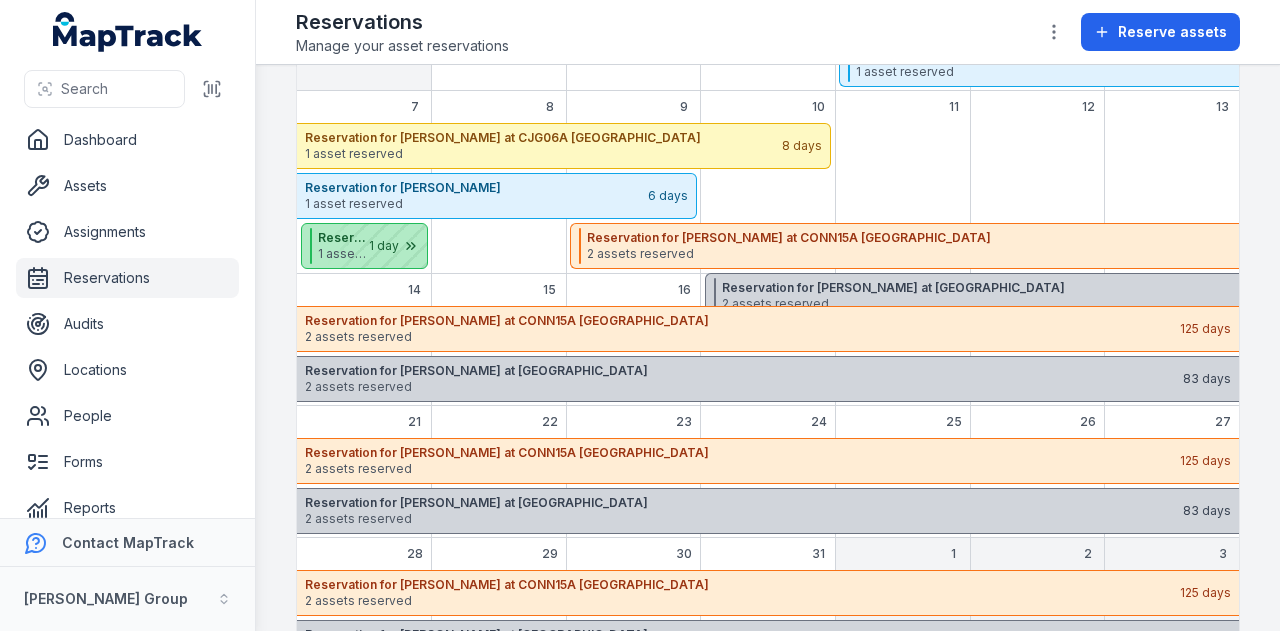 click at bounding box center (377, 246) 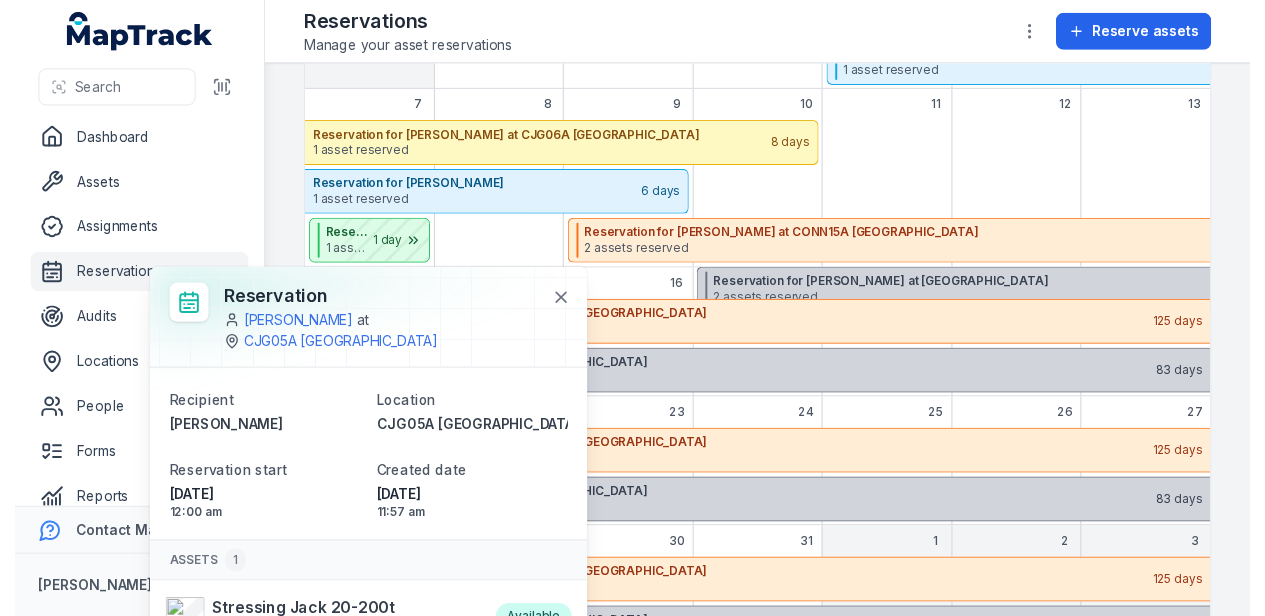 scroll, scrollTop: 75, scrollLeft: 0, axis: vertical 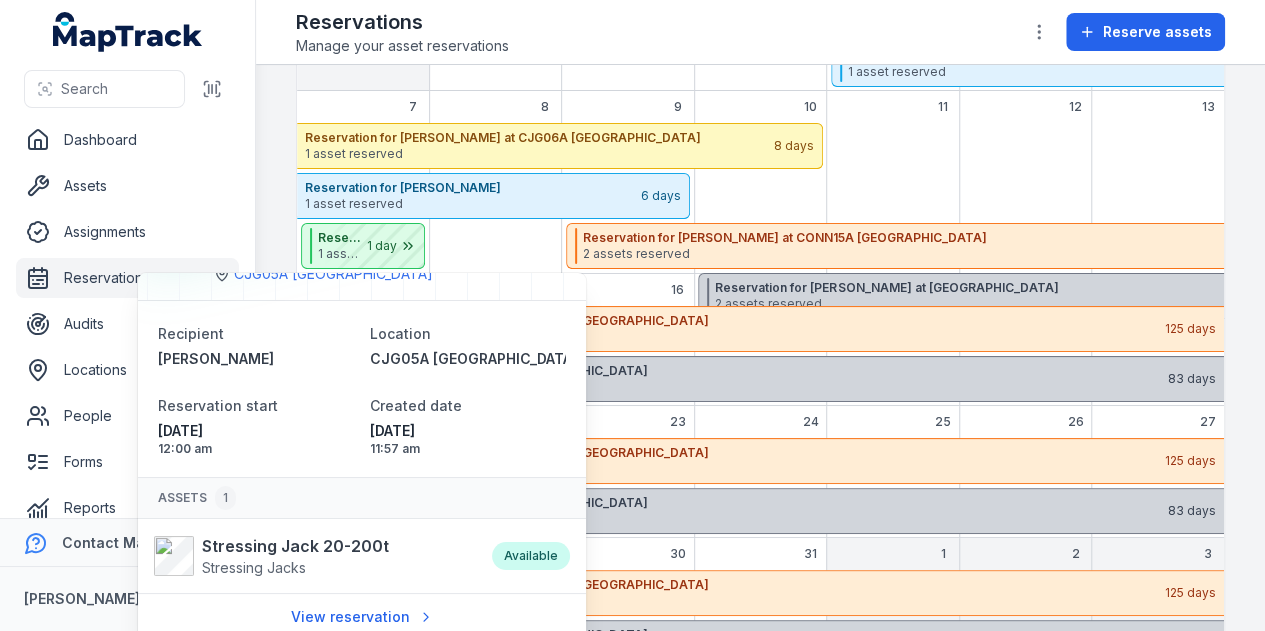 click at bounding box center (760, 41) 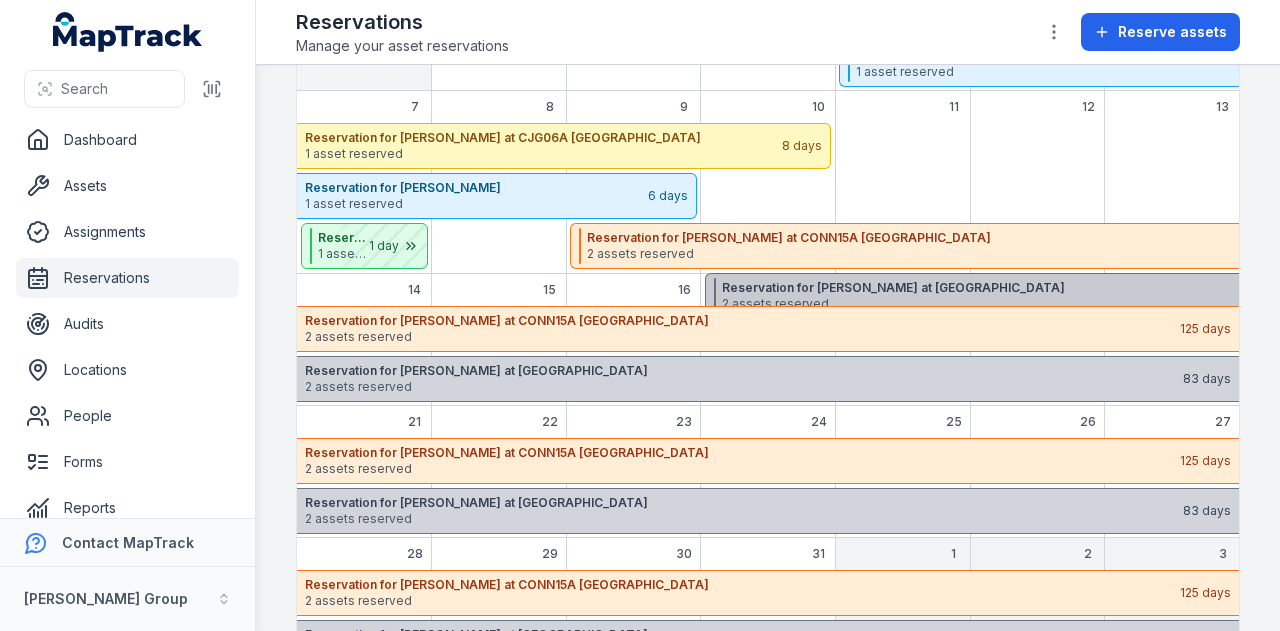 click on "Reservation for Kushal Neupane at CEN05A Wisemans Ferry" at bounding box center [1153, 288] 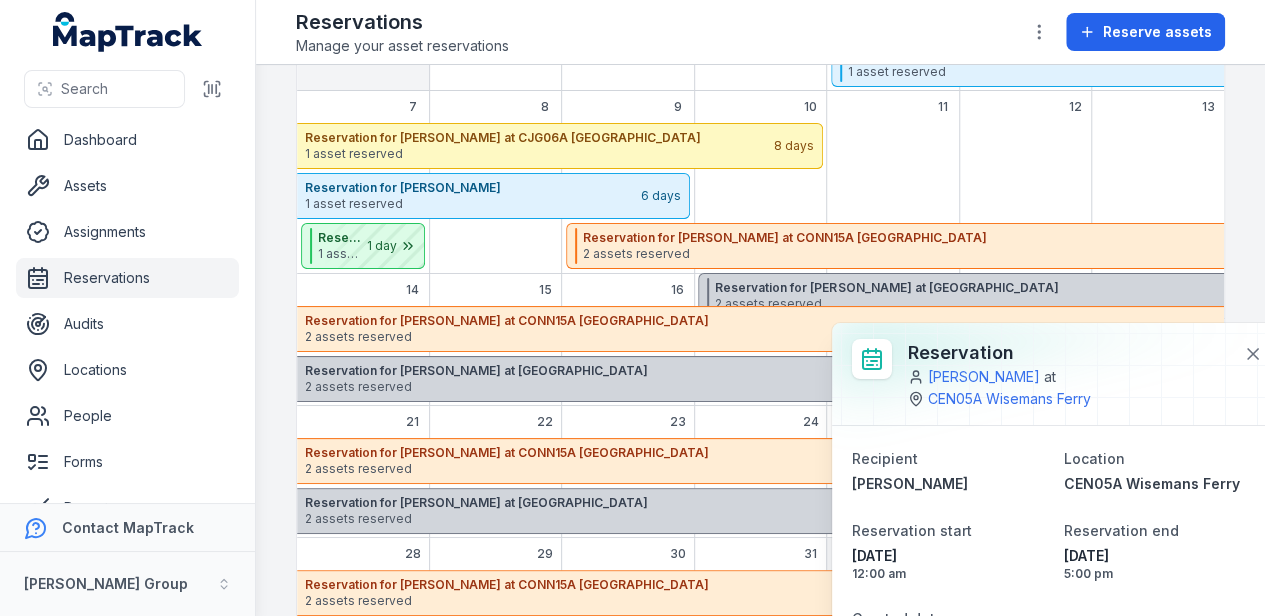 scroll, scrollTop: 126, scrollLeft: 0, axis: vertical 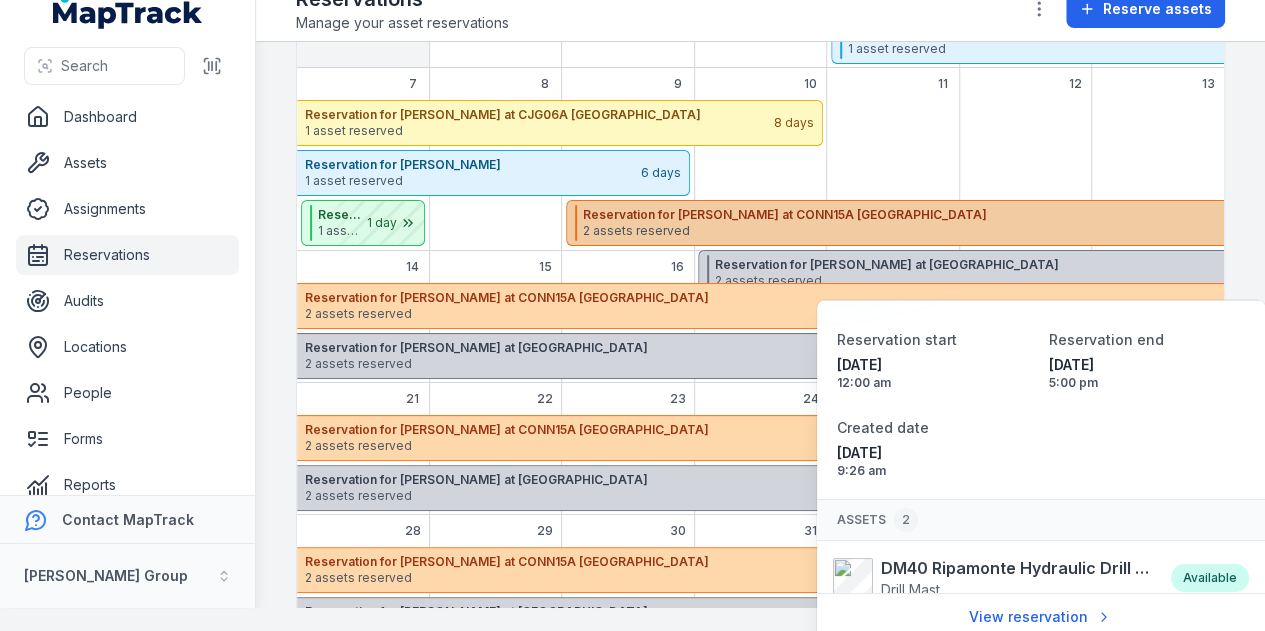 click on "2 assets reserved" at bounding box center (1005, 231) 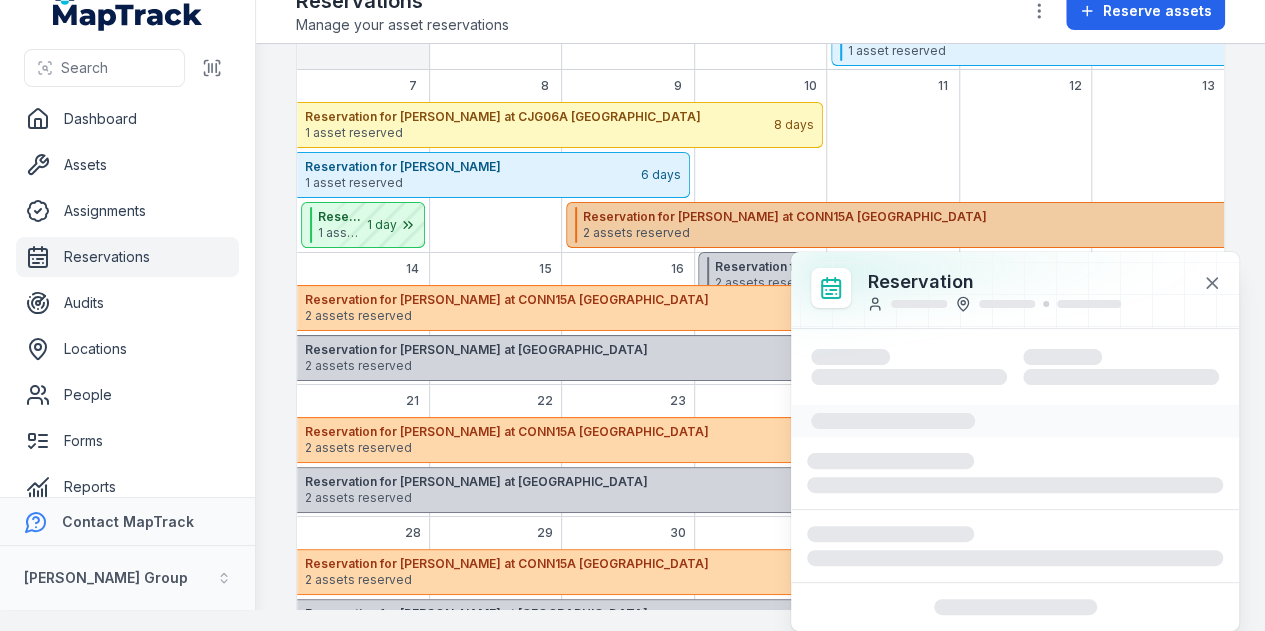 scroll, scrollTop: 23, scrollLeft: 0, axis: vertical 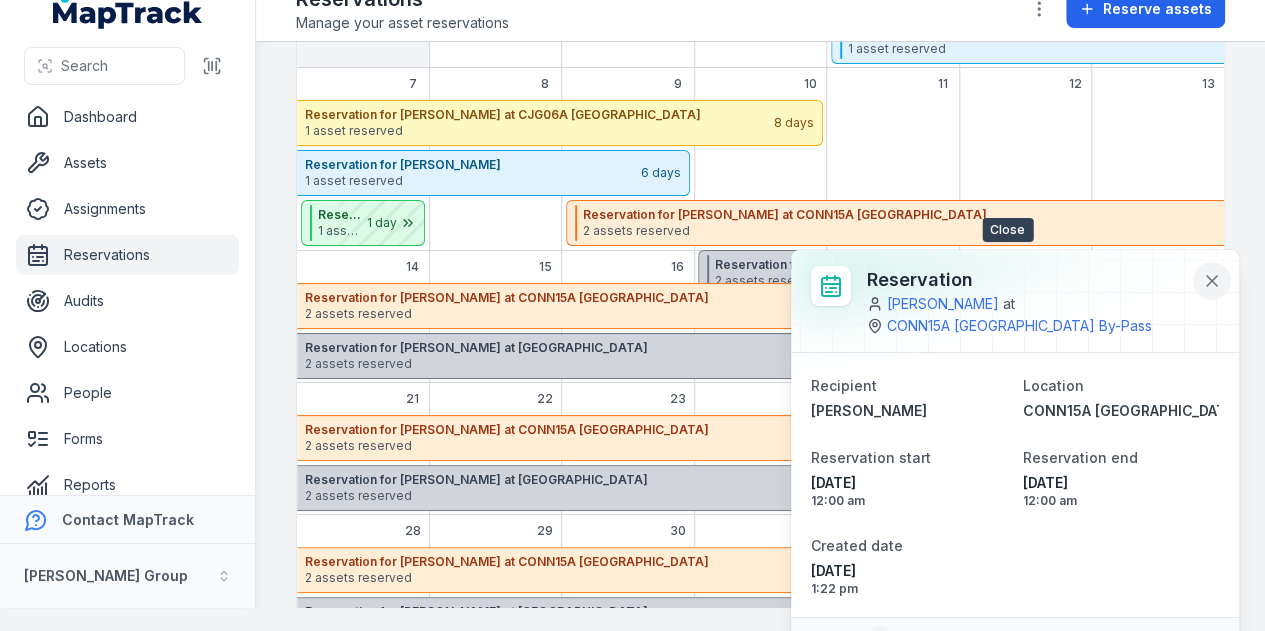 click 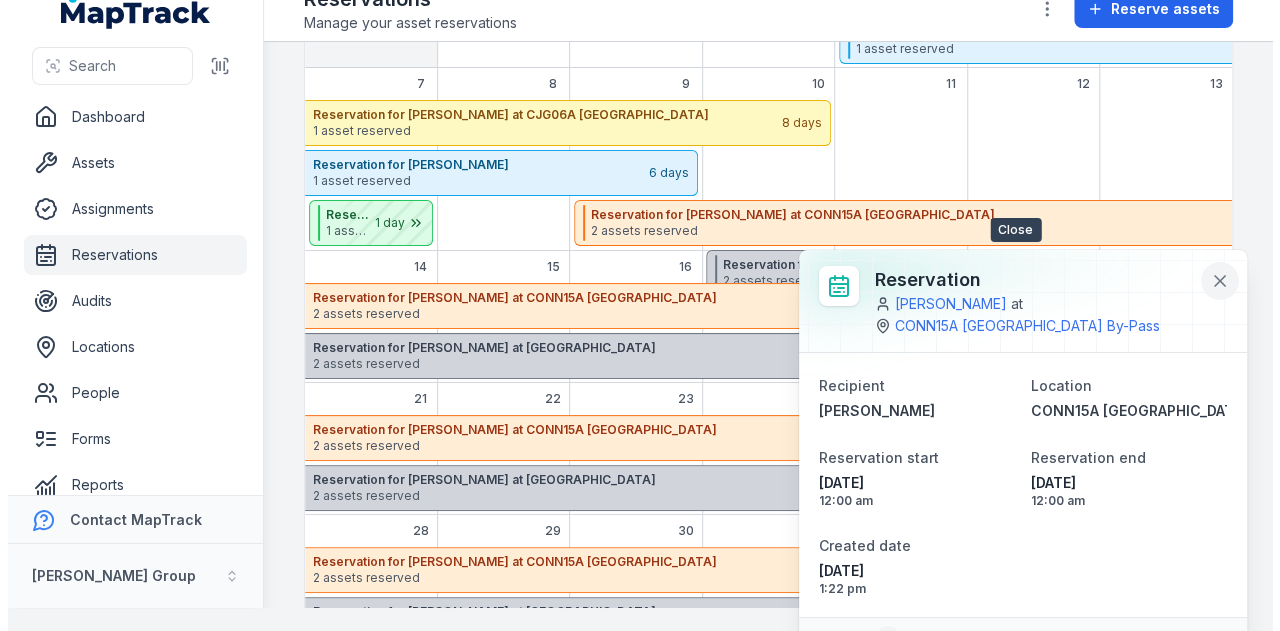 scroll, scrollTop: 0, scrollLeft: 0, axis: both 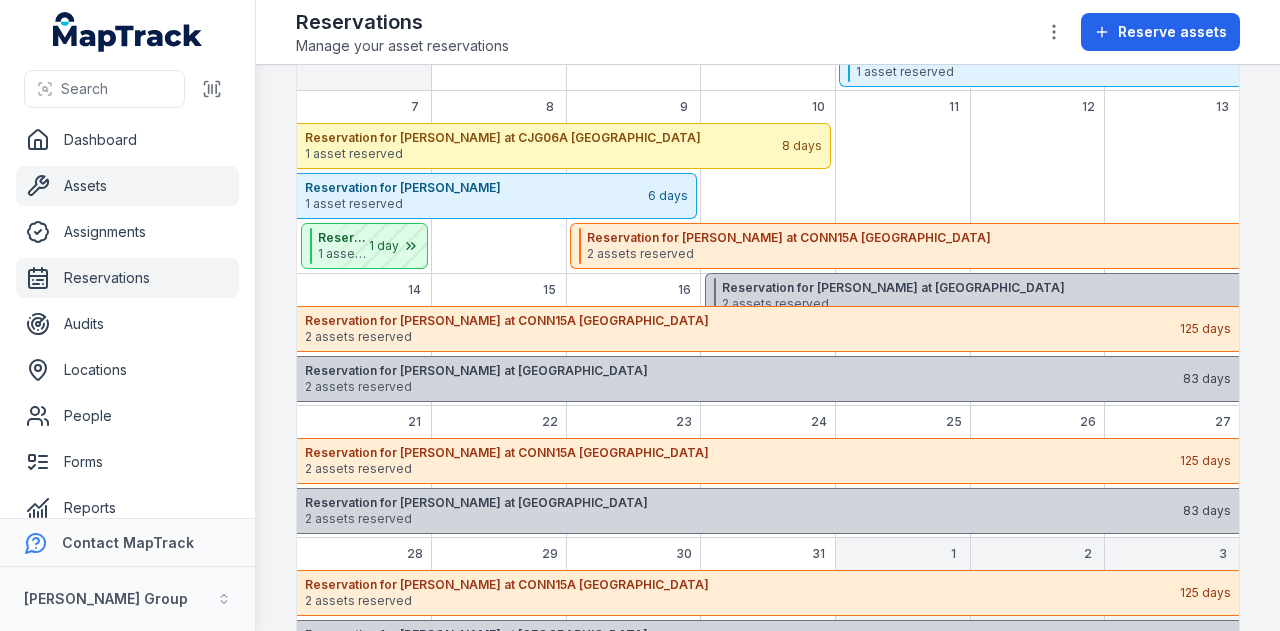 click on "Assets" at bounding box center [127, 186] 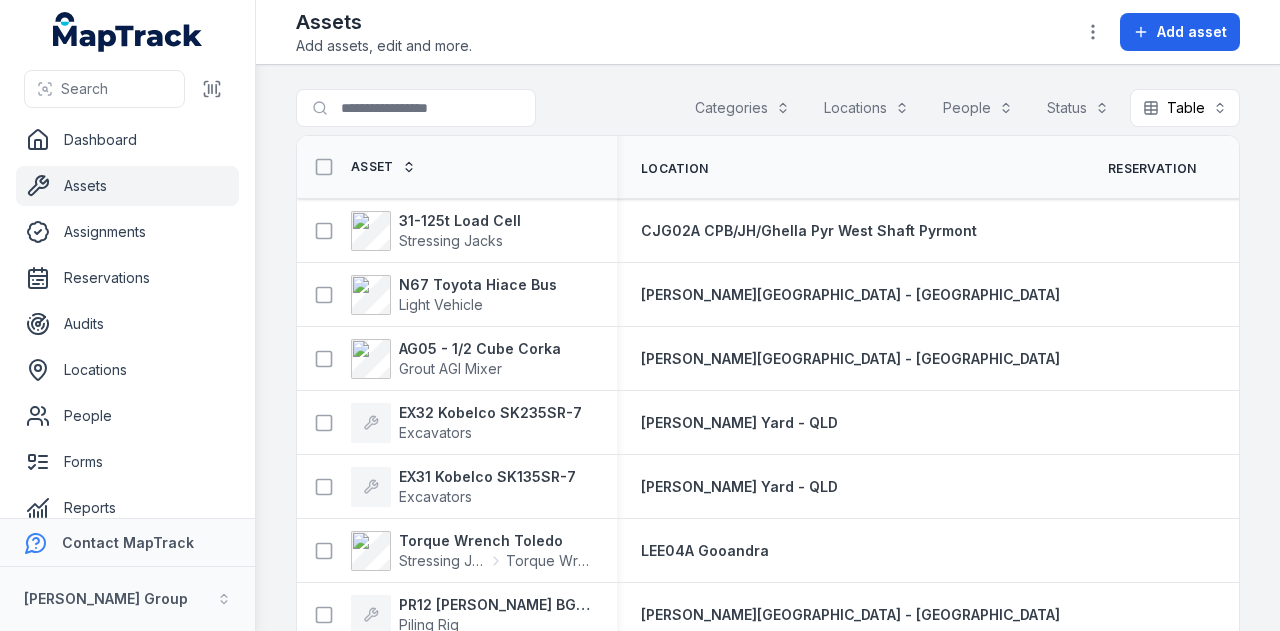 scroll, scrollTop: 0, scrollLeft: 0, axis: both 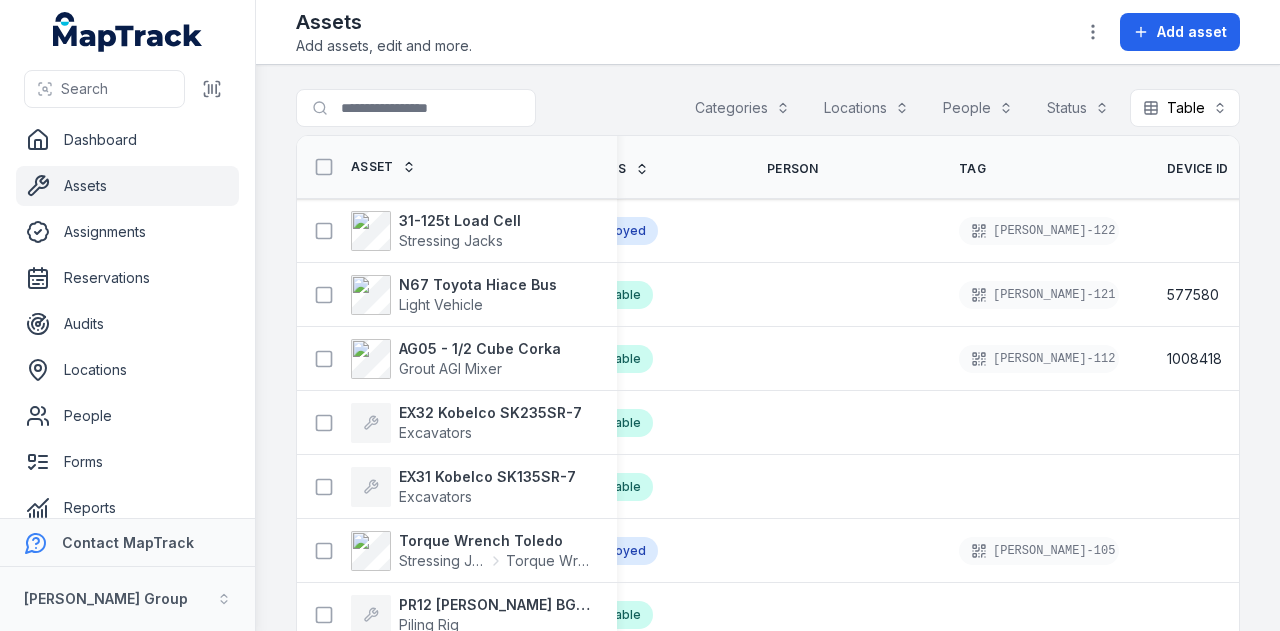 click on "Categories" at bounding box center [742, 108] 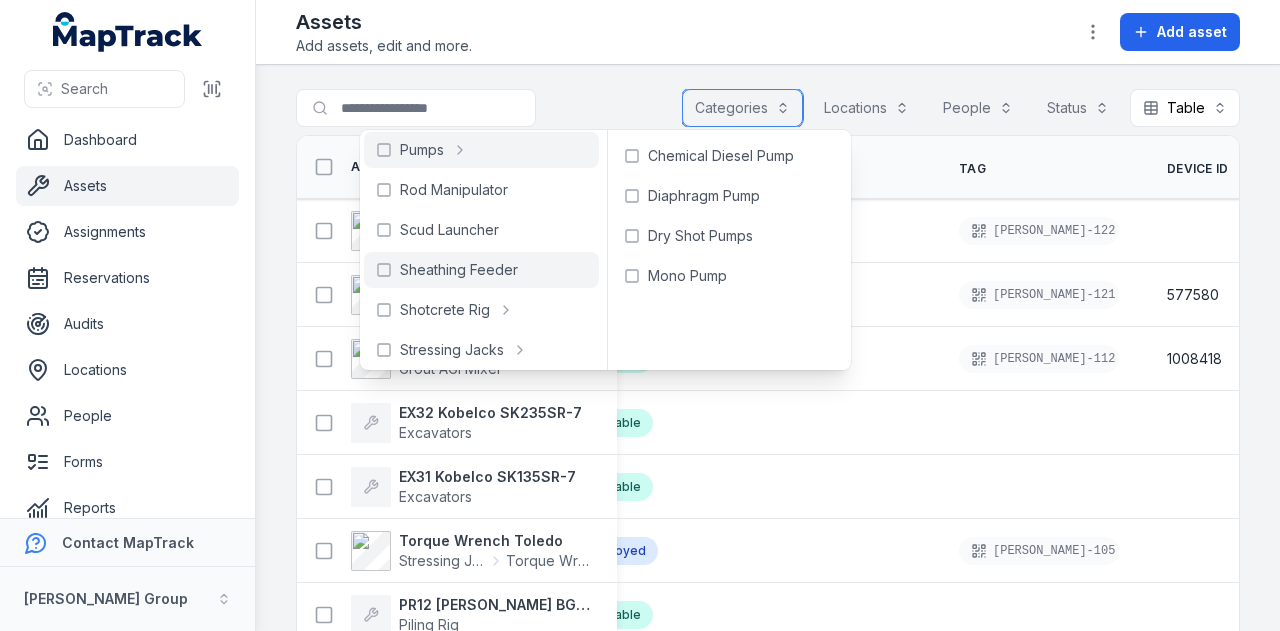 scroll, scrollTop: 889, scrollLeft: 0, axis: vertical 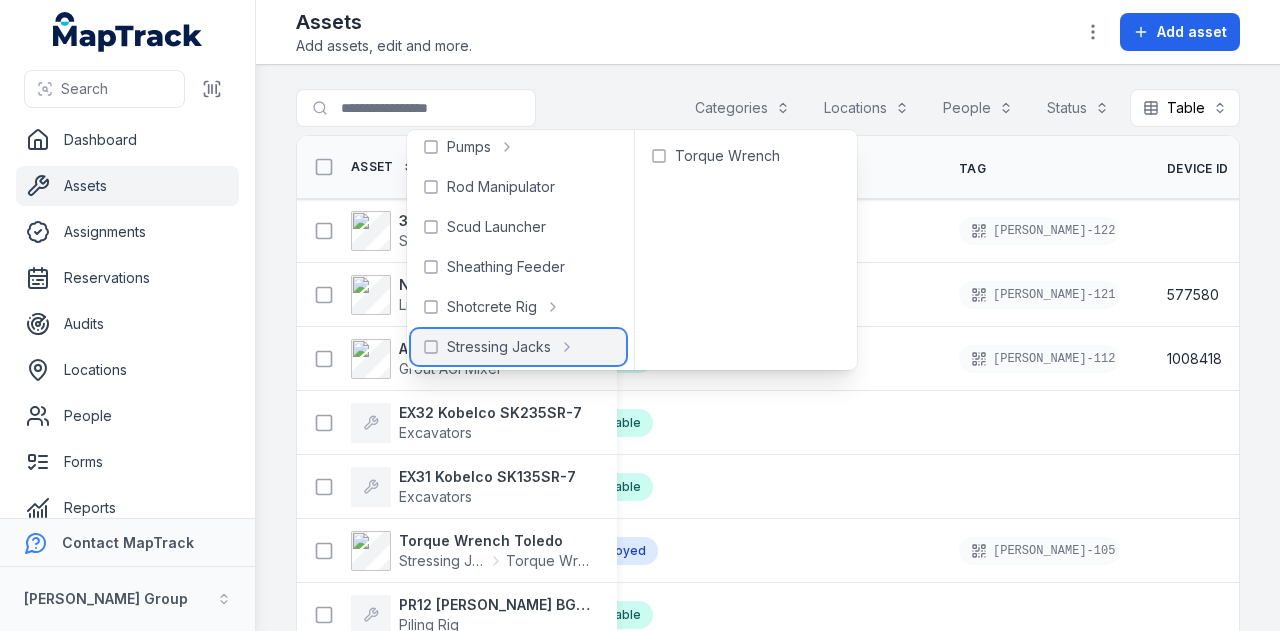 click on "Stressing Jacks" at bounding box center (499, 347) 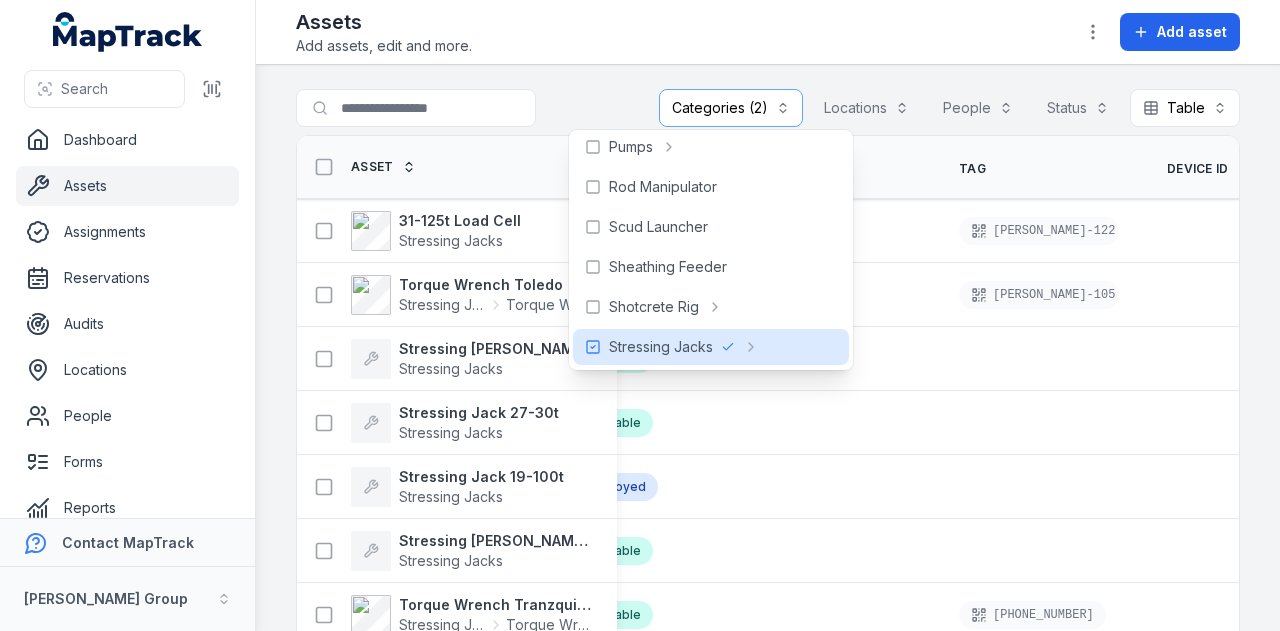 click on "**********" at bounding box center [768, 348] 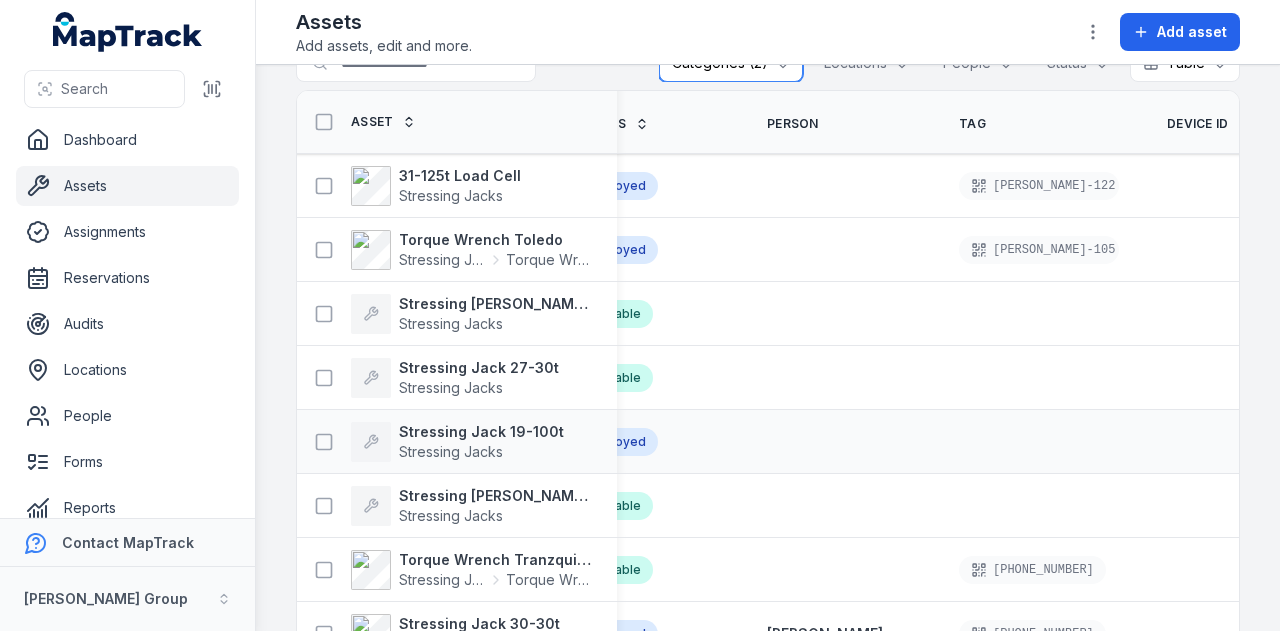scroll, scrollTop: 44, scrollLeft: 0, axis: vertical 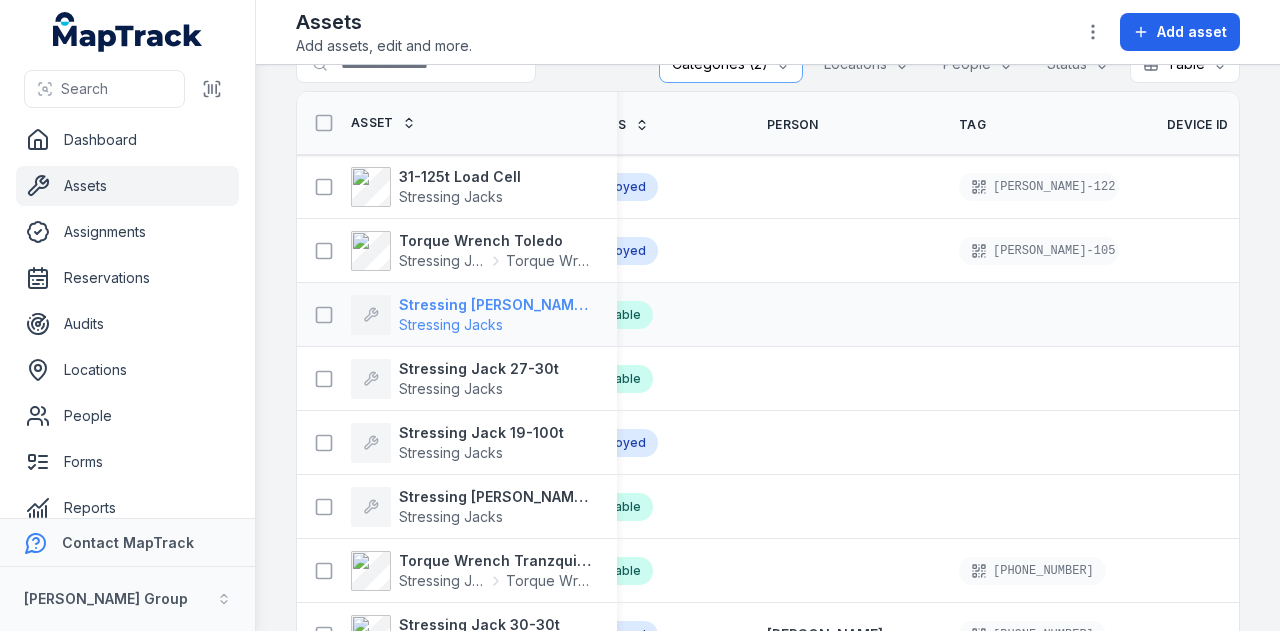 click on "Stressing Jack 23-150t" at bounding box center [496, 305] 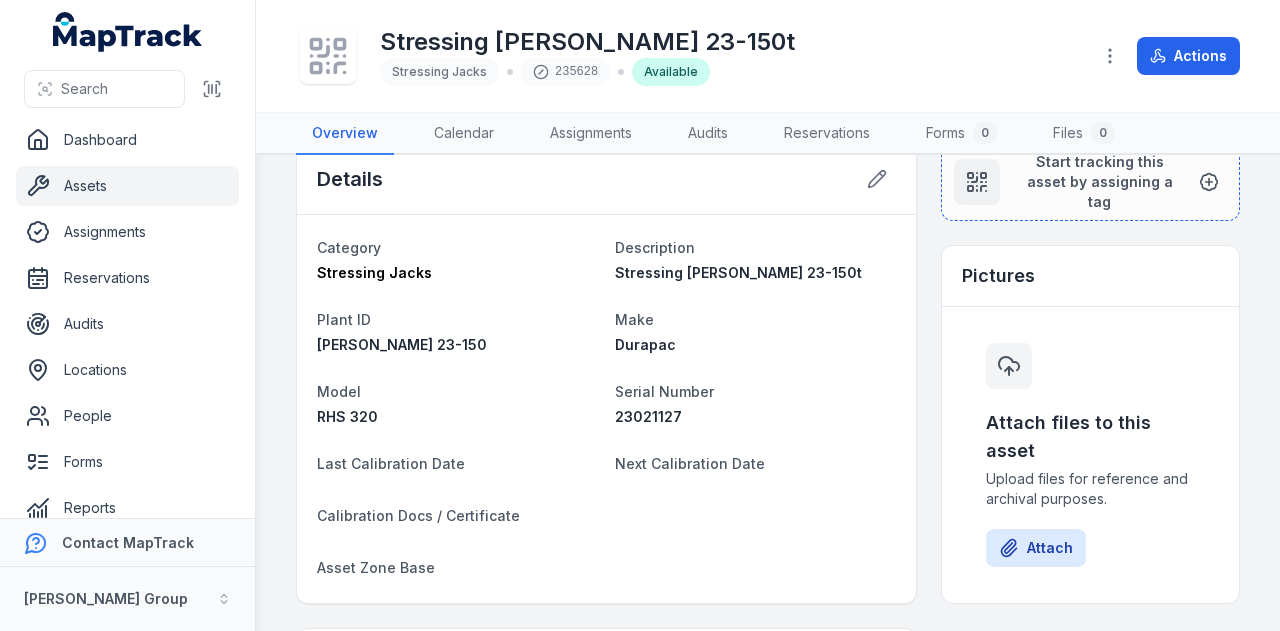 scroll, scrollTop: 0, scrollLeft: 0, axis: both 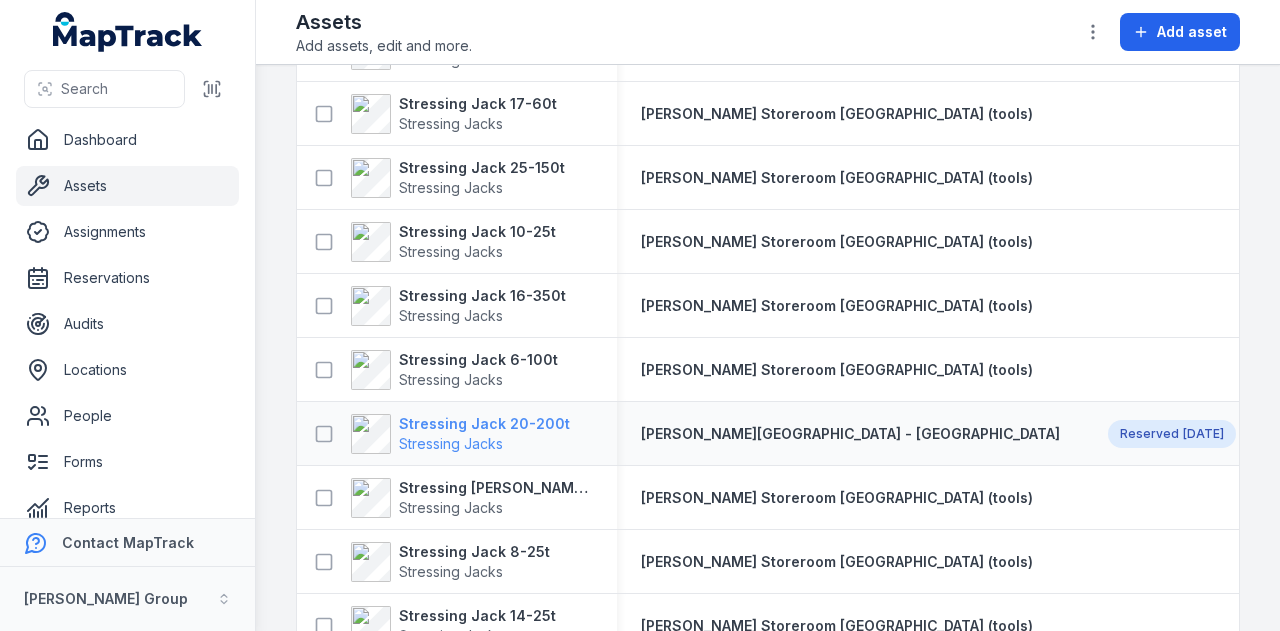 click on "Stressing Jack 20-200t" at bounding box center [484, 424] 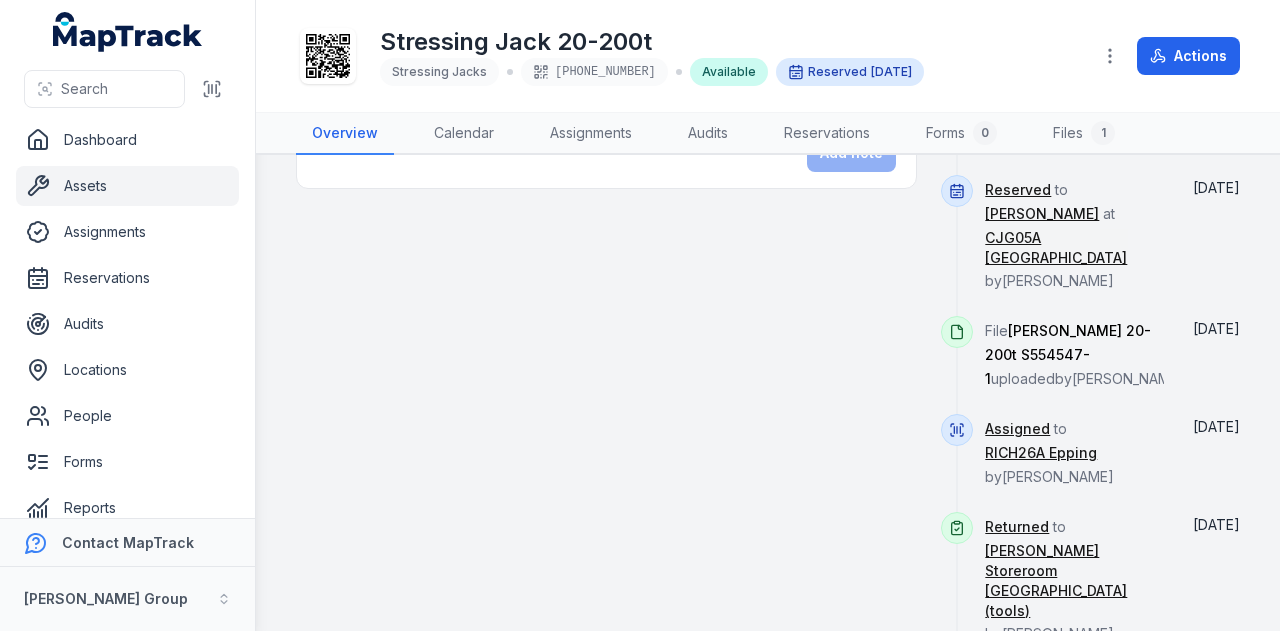 scroll, scrollTop: 912, scrollLeft: 0, axis: vertical 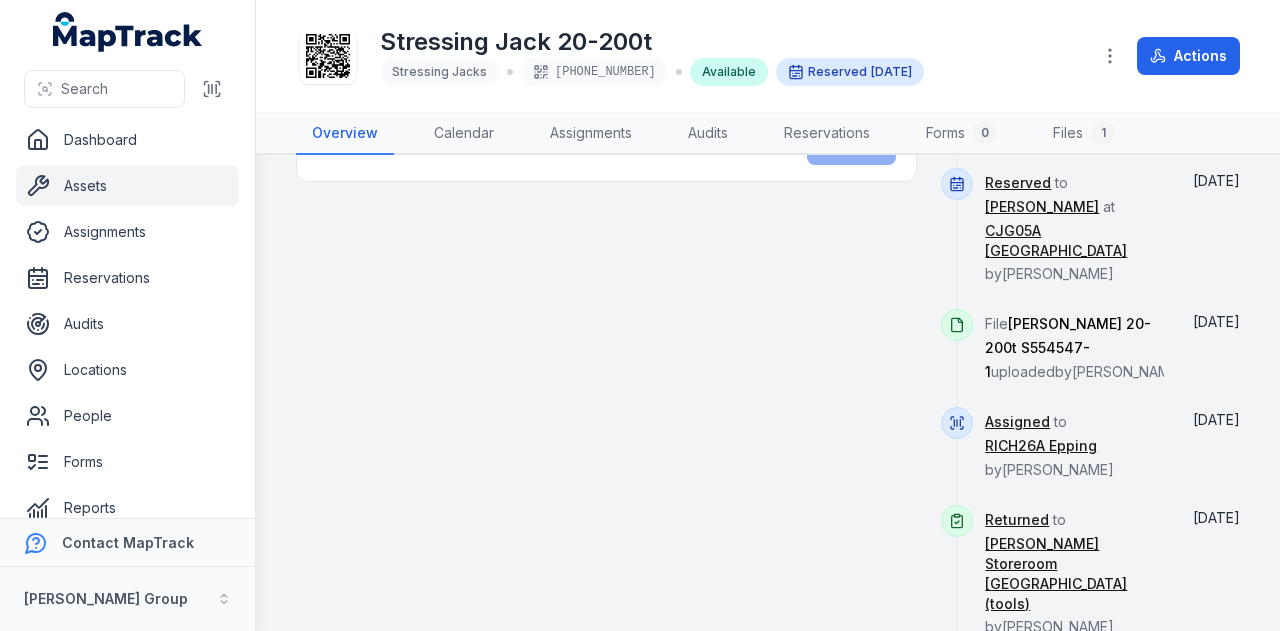 click on "Show more" at bounding box center [1003, 683] 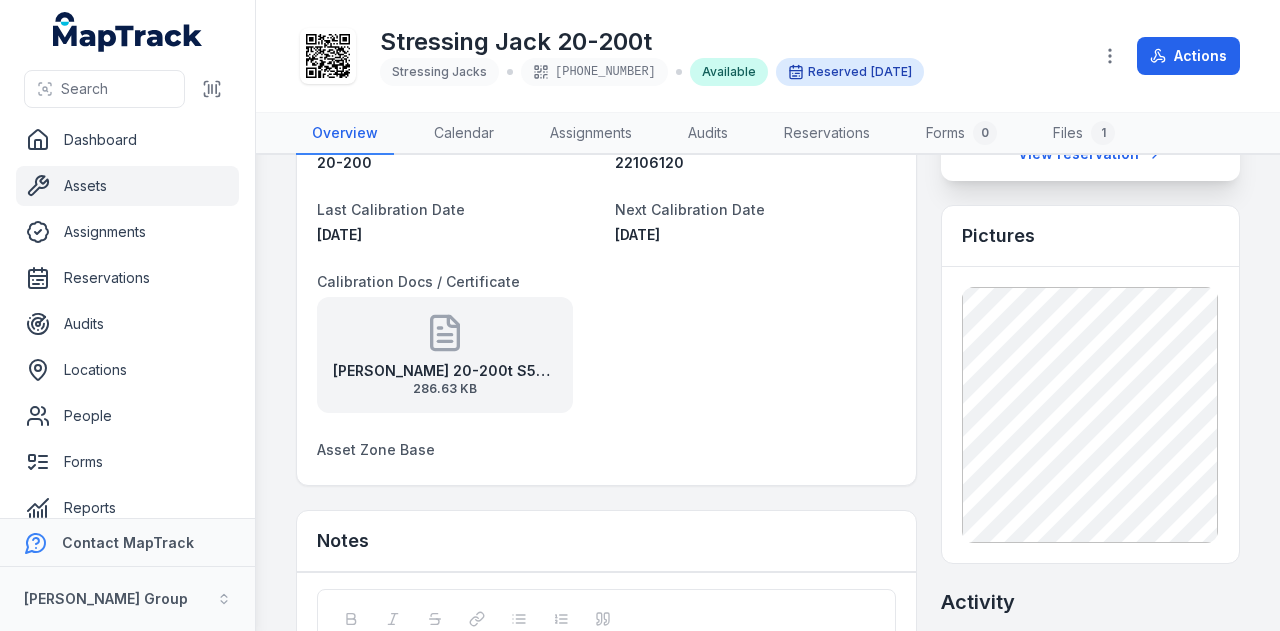 scroll, scrollTop: 290, scrollLeft: 0, axis: vertical 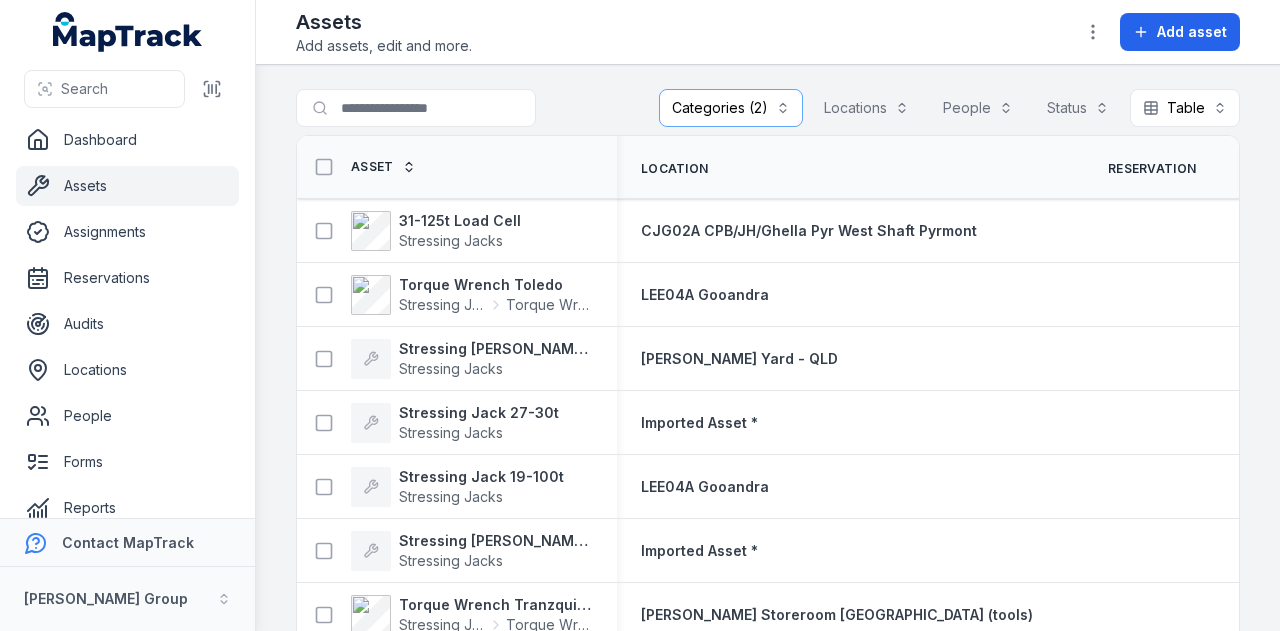 click at bounding box center [456, 108] 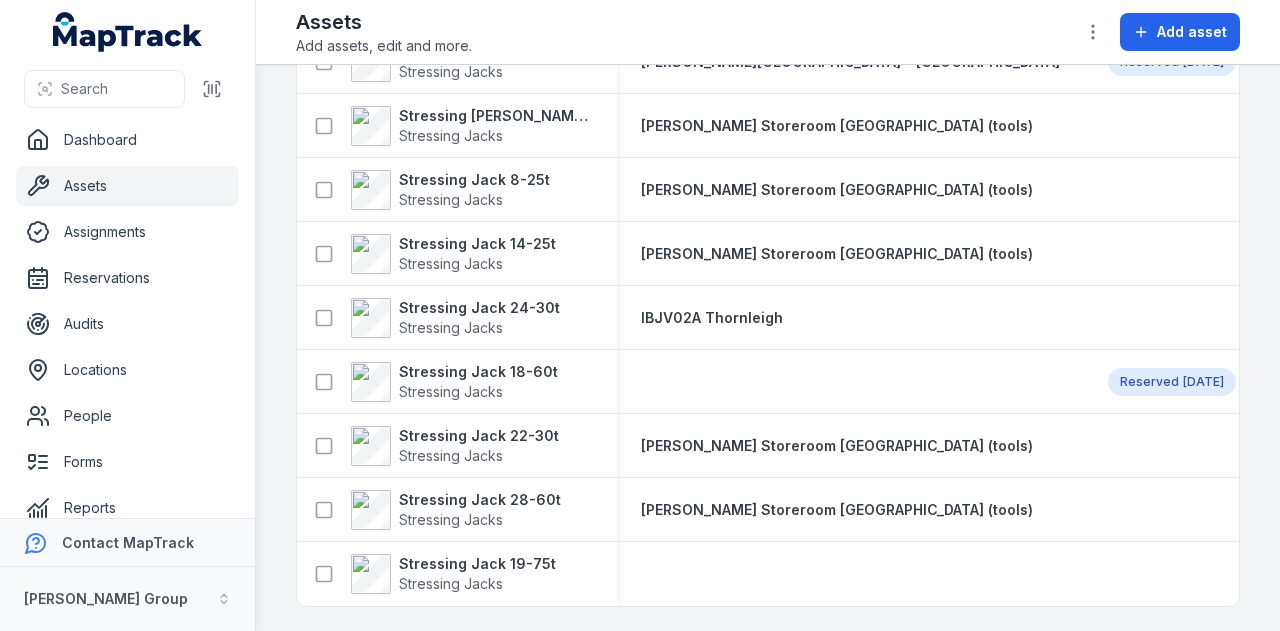 scroll, scrollTop: 0, scrollLeft: 0, axis: both 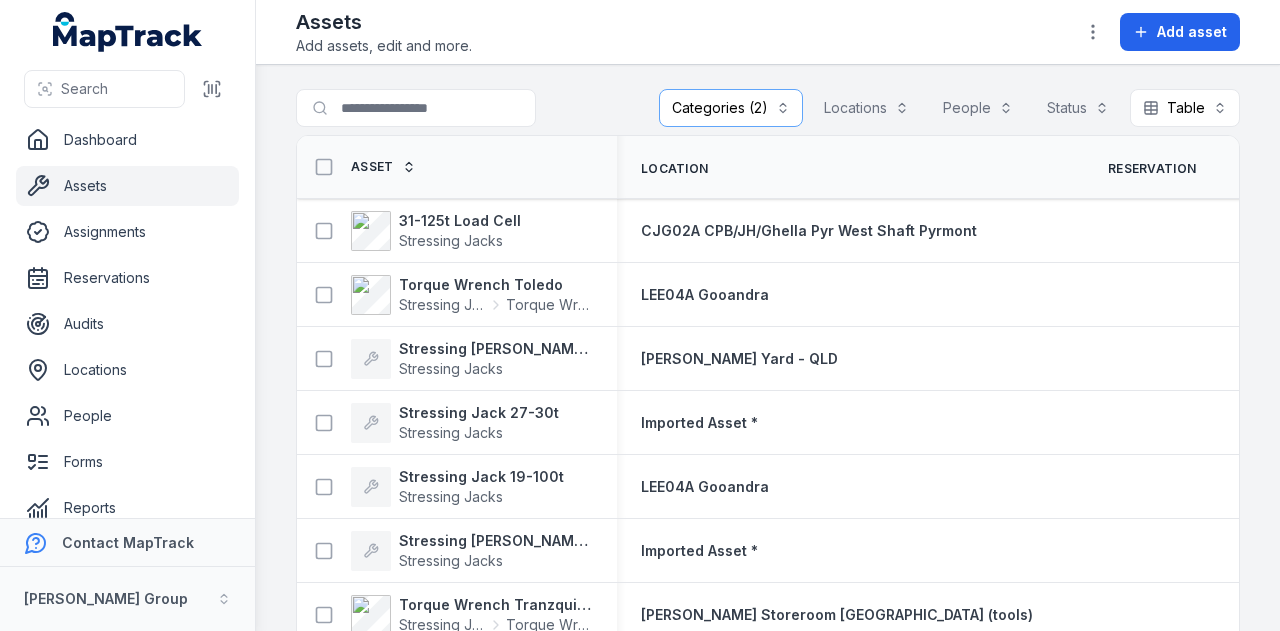 click on "Categories   (2)" at bounding box center (731, 108) 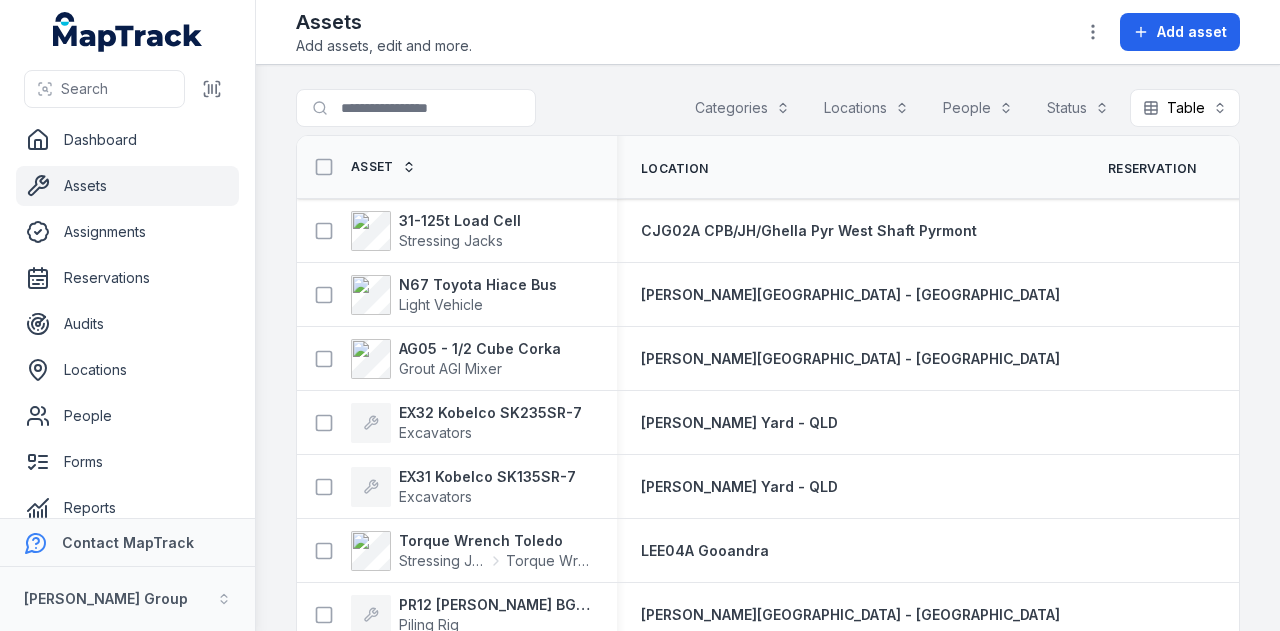scroll, scrollTop: 0, scrollLeft: 0, axis: both 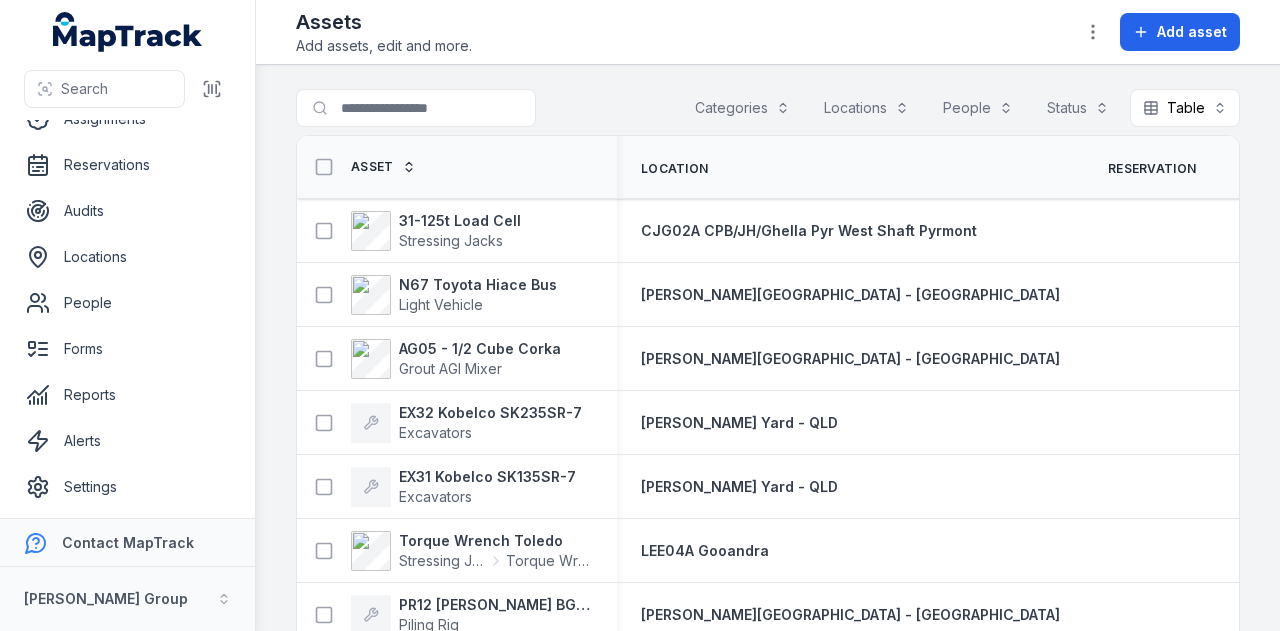 click on "Dashboard Assets Assignments Reservations Audits Locations People Forms Reports Alerts Settings" at bounding box center (127, 319) 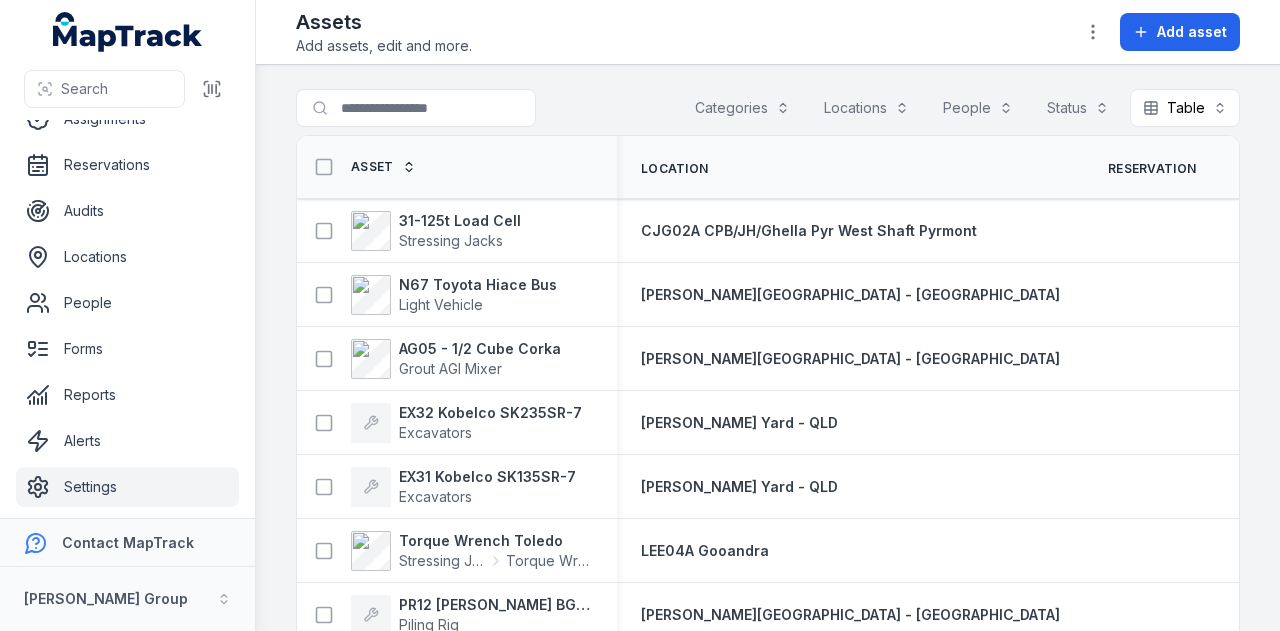 click on "Settings" at bounding box center [127, 487] 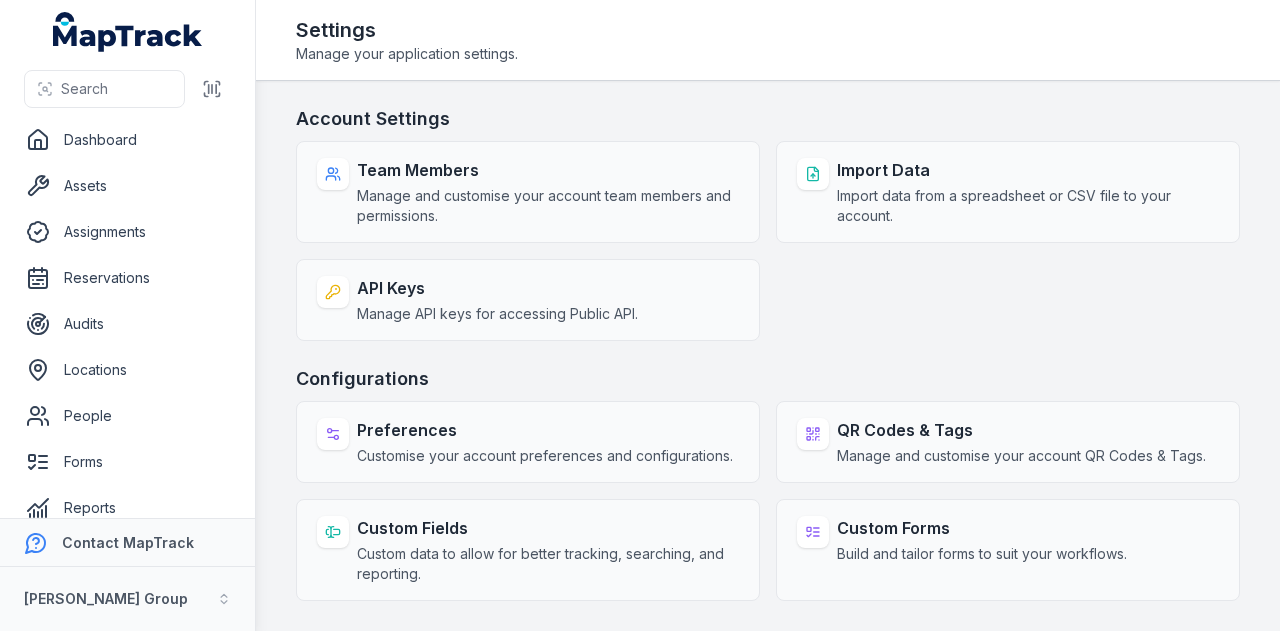 scroll, scrollTop: 0, scrollLeft: 0, axis: both 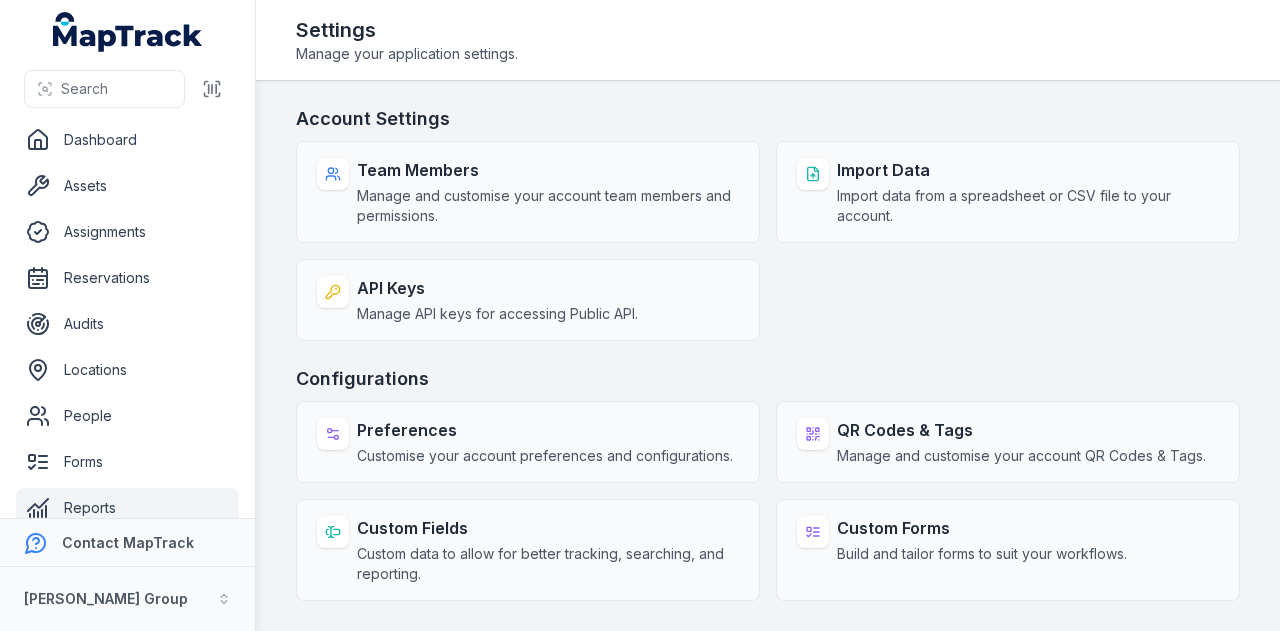 click on "Reports" at bounding box center [127, 508] 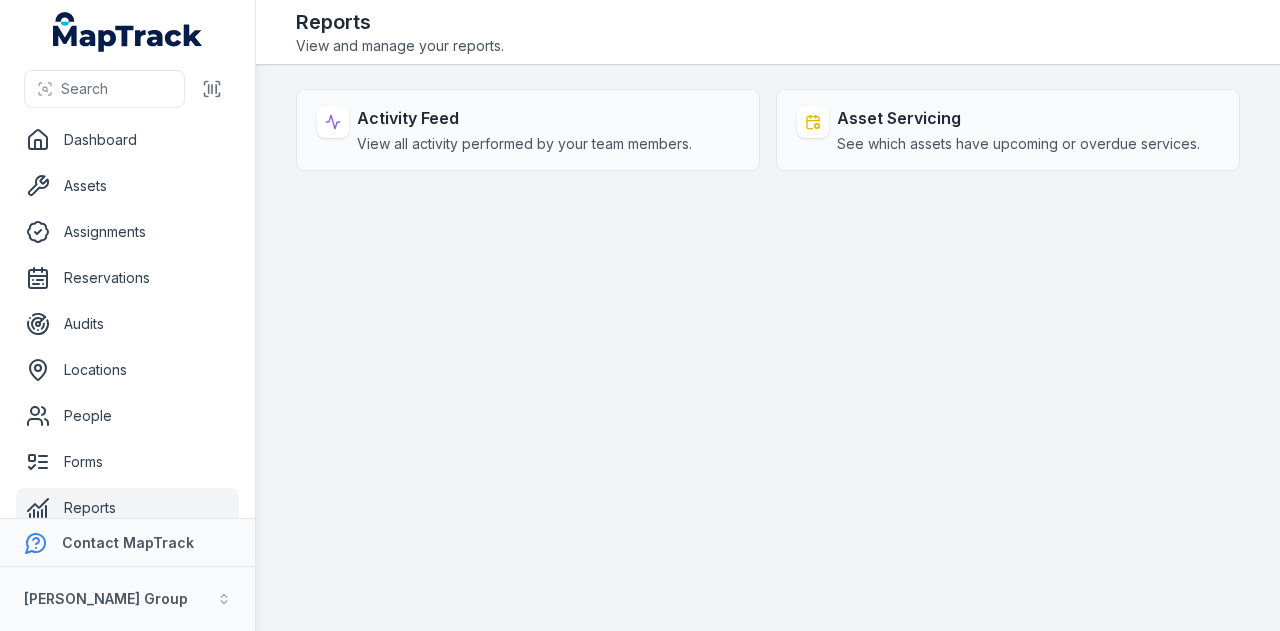 scroll, scrollTop: 0, scrollLeft: 0, axis: both 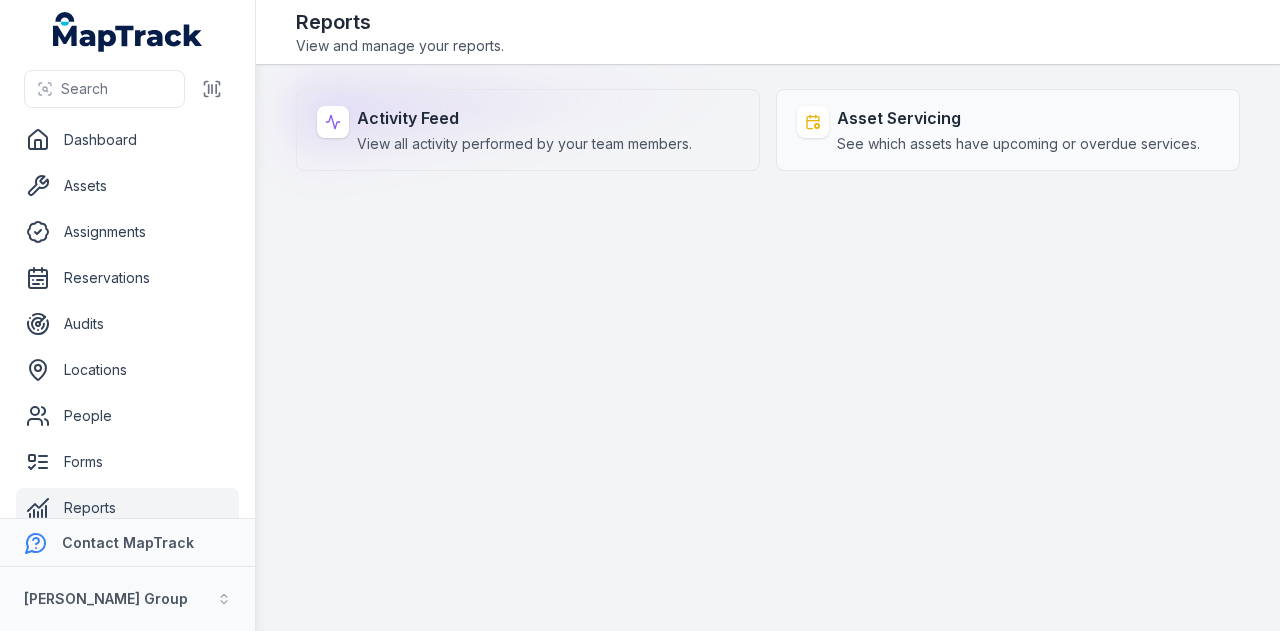 click on "Activity Feed View all activity performed by your team members." at bounding box center (528, 130) 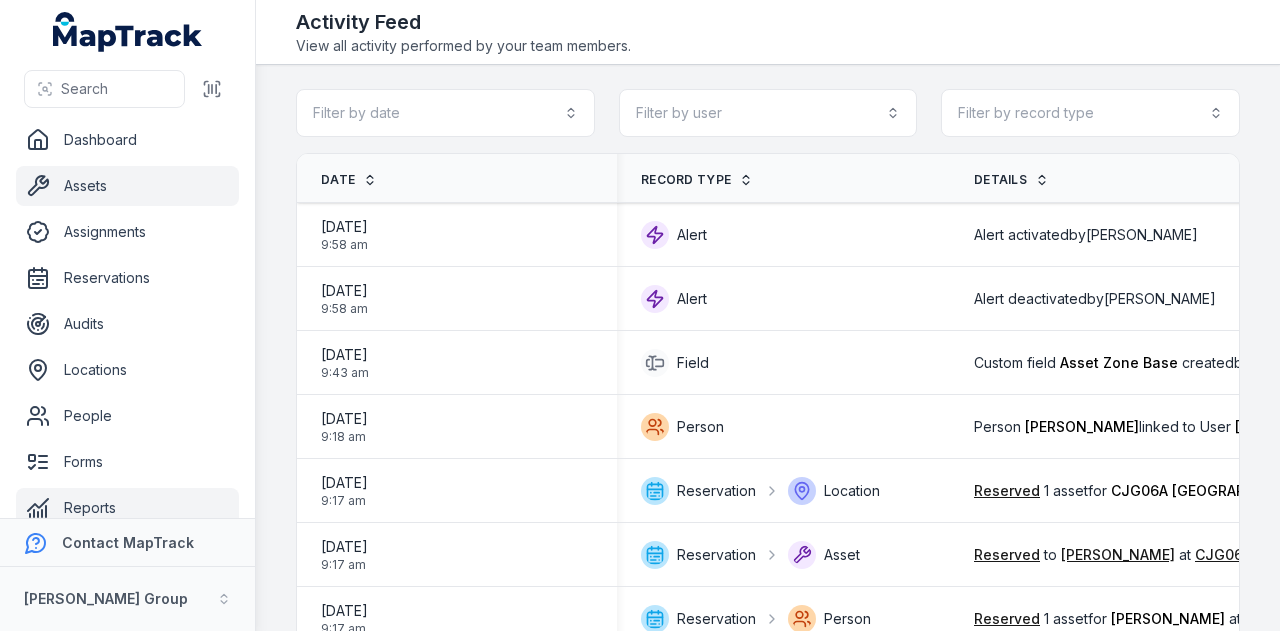 click on "Assets" at bounding box center (127, 186) 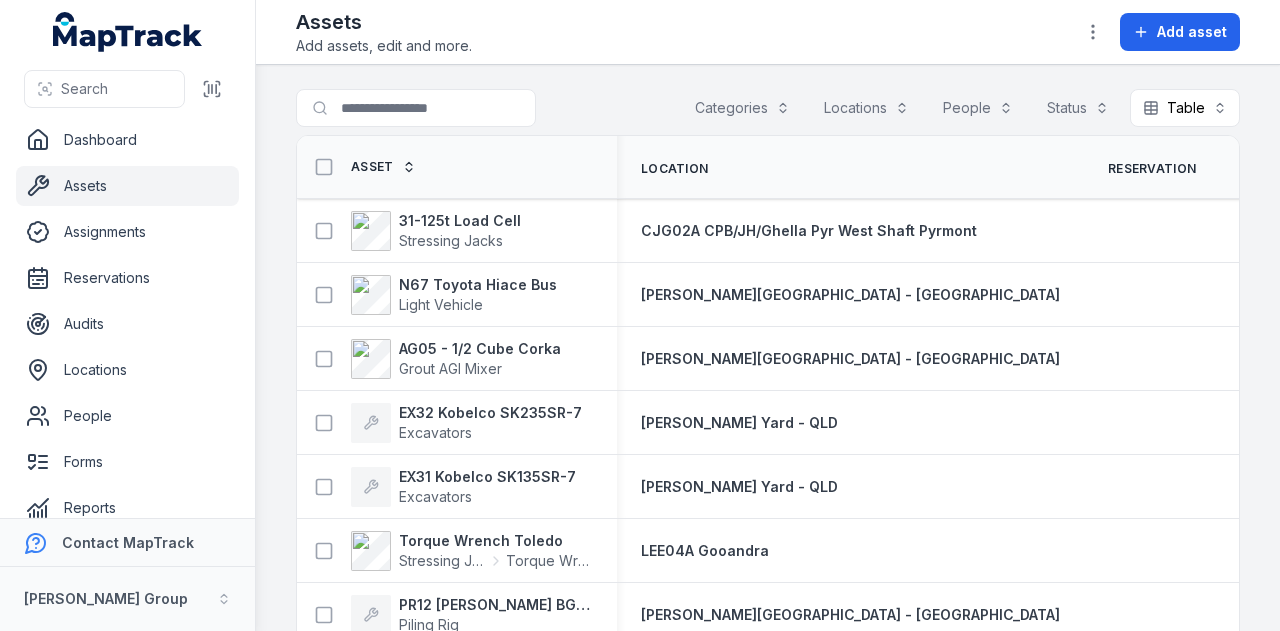 scroll, scrollTop: 0, scrollLeft: 0, axis: both 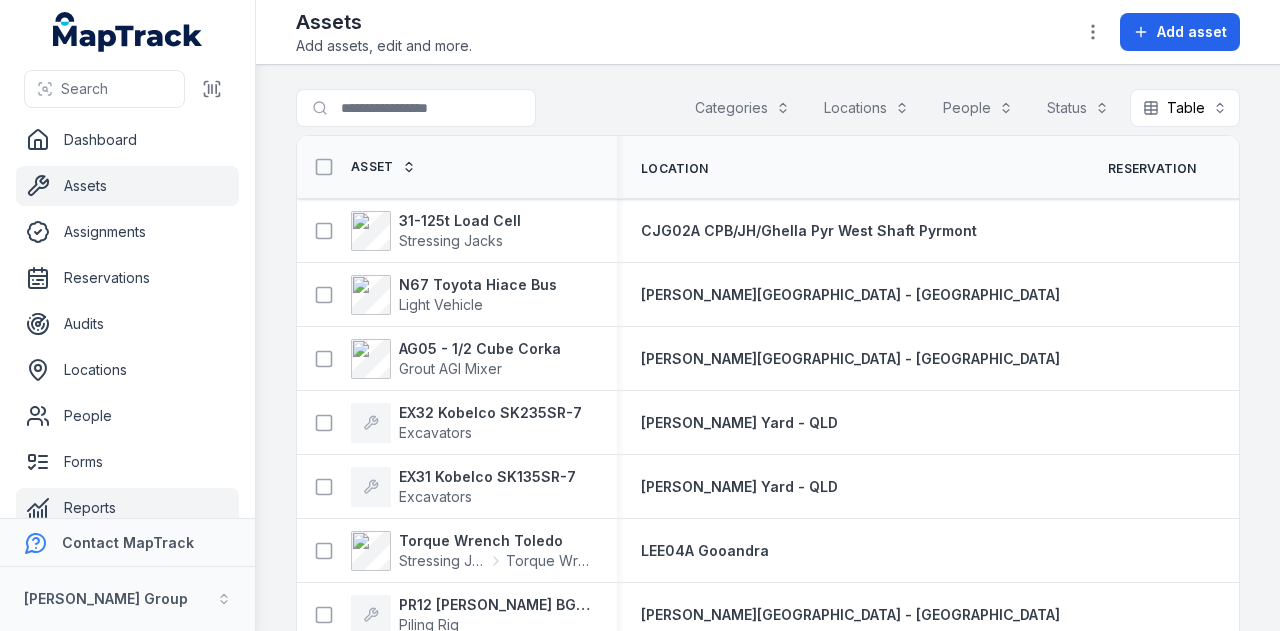 click on "Reports" at bounding box center [127, 508] 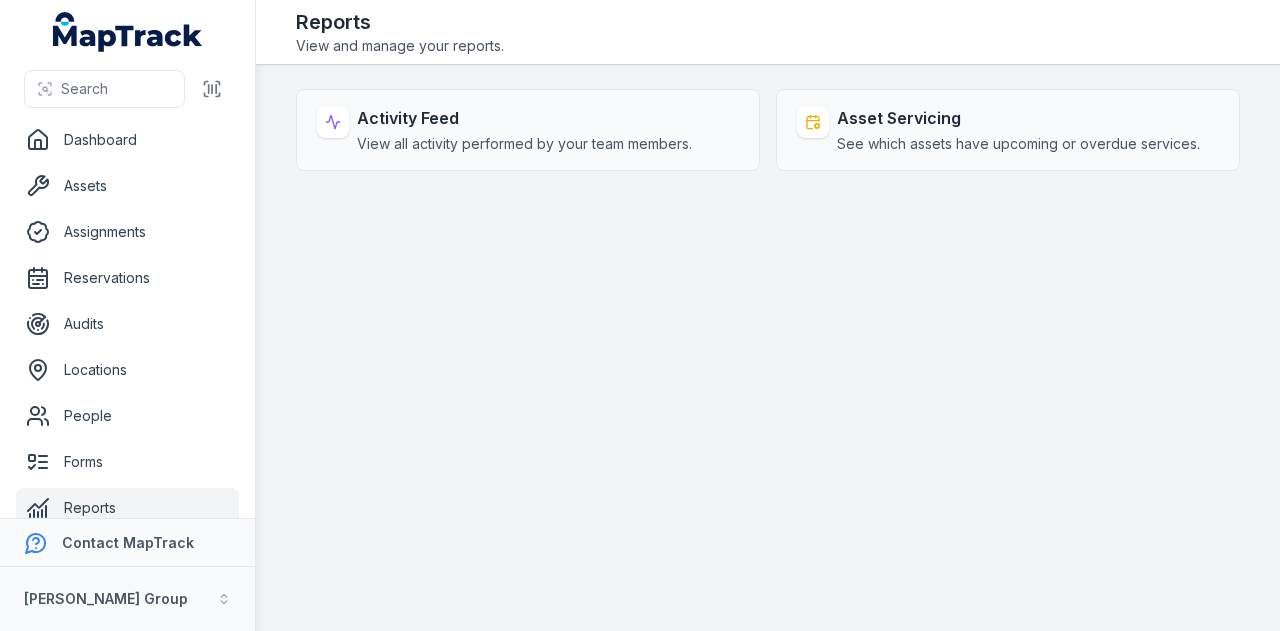 scroll, scrollTop: 0, scrollLeft: 0, axis: both 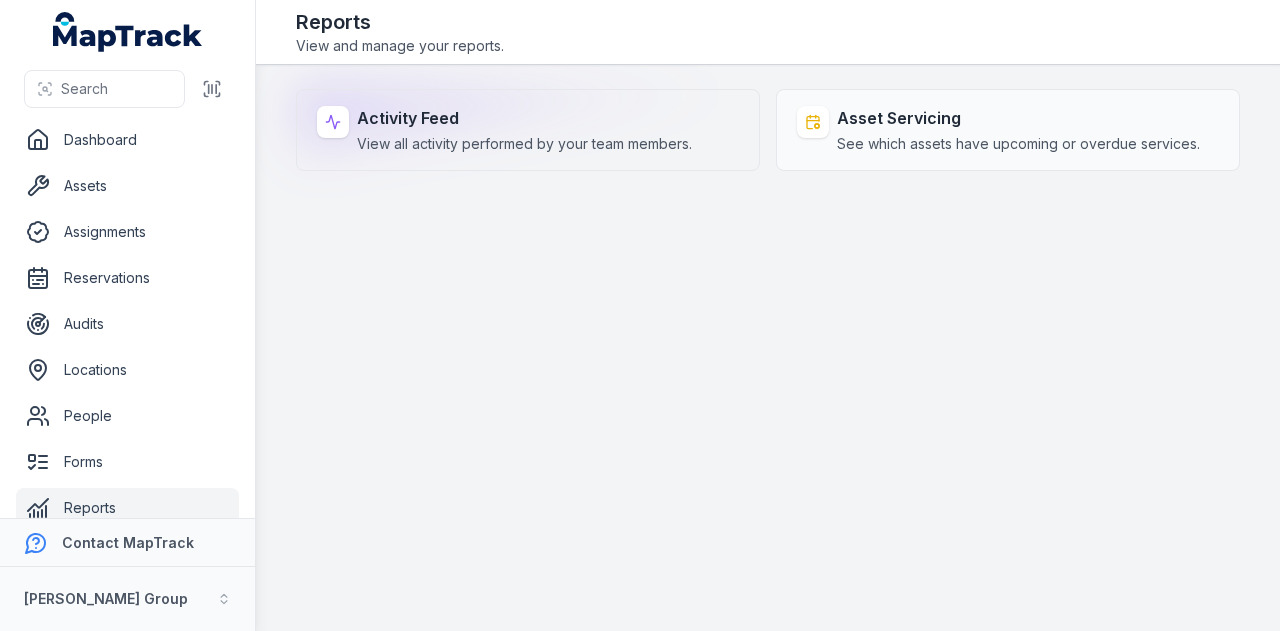 click on "Activity Feed" at bounding box center [524, 118] 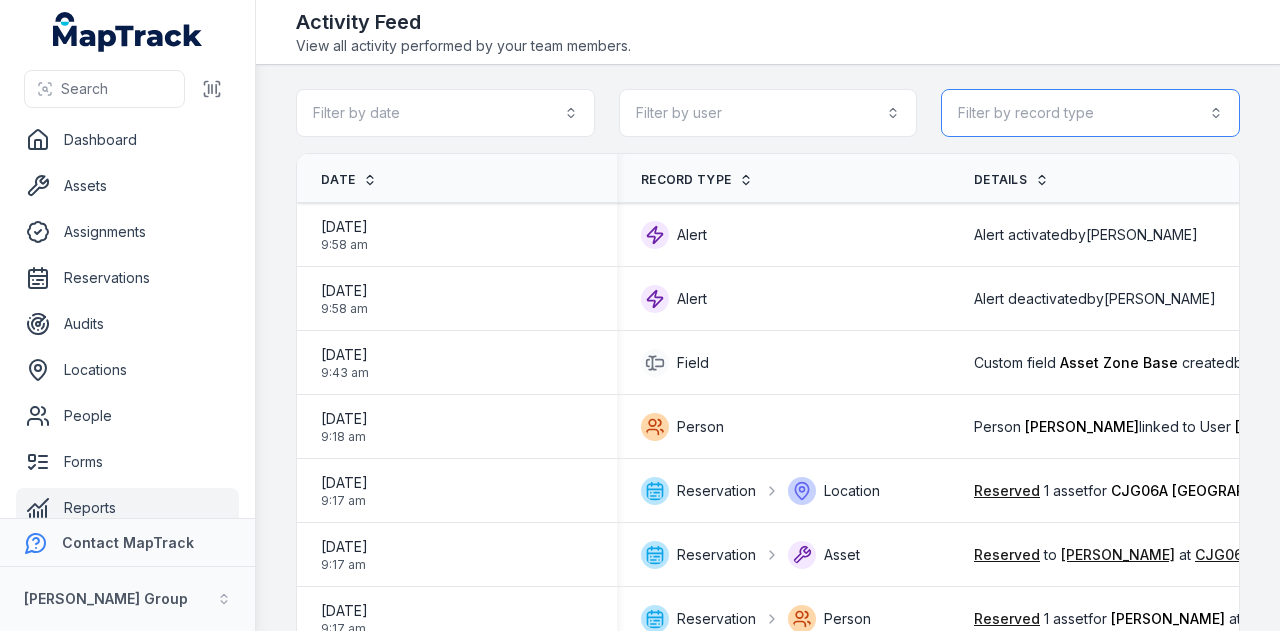 click on "Filter by record type" at bounding box center (1090, 113) 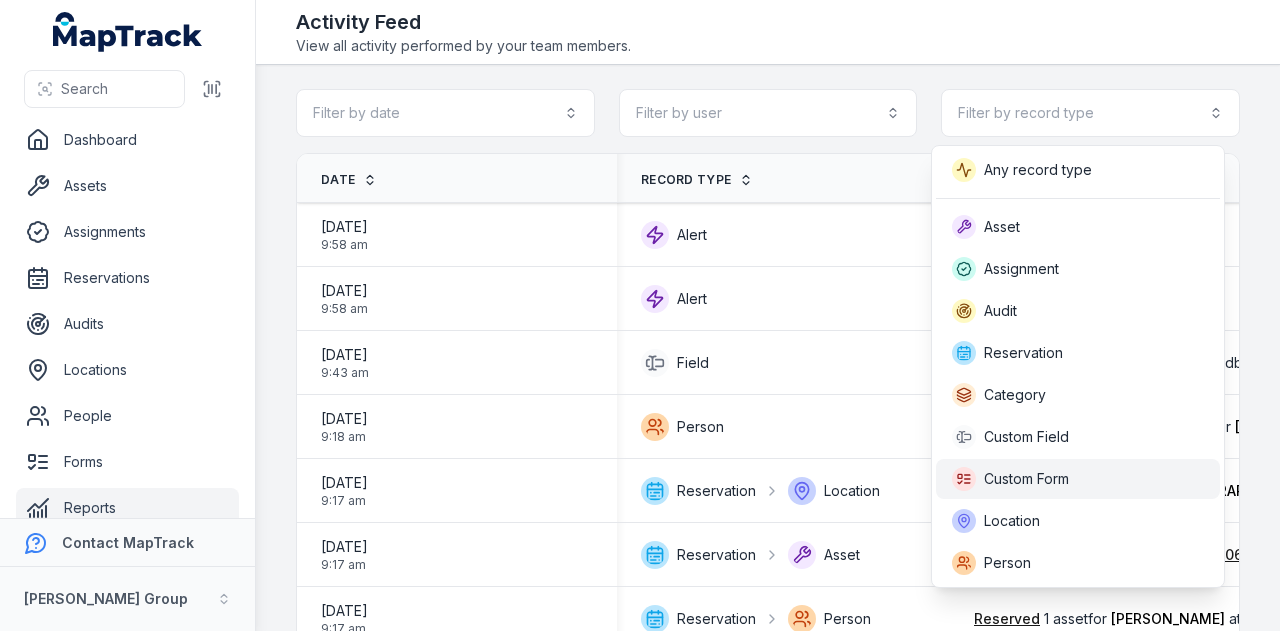click on "Custom Form" at bounding box center (1078, 479) 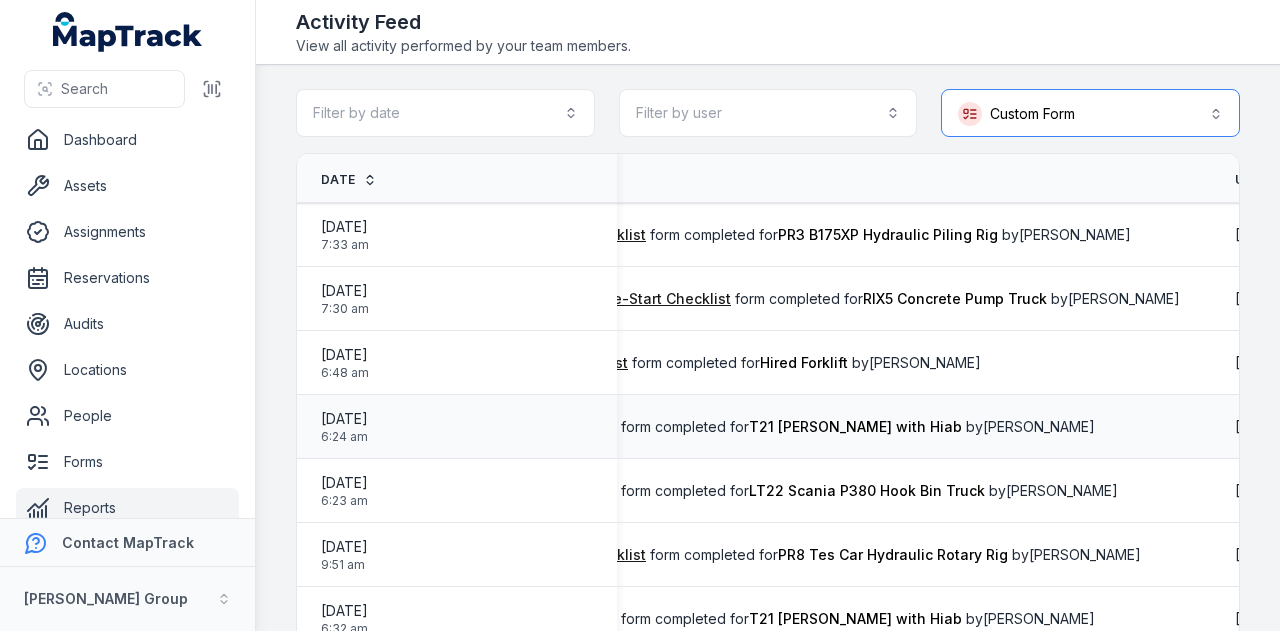 scroll, scrollTop: 0, scrollLeft: 559, axis: horizontal 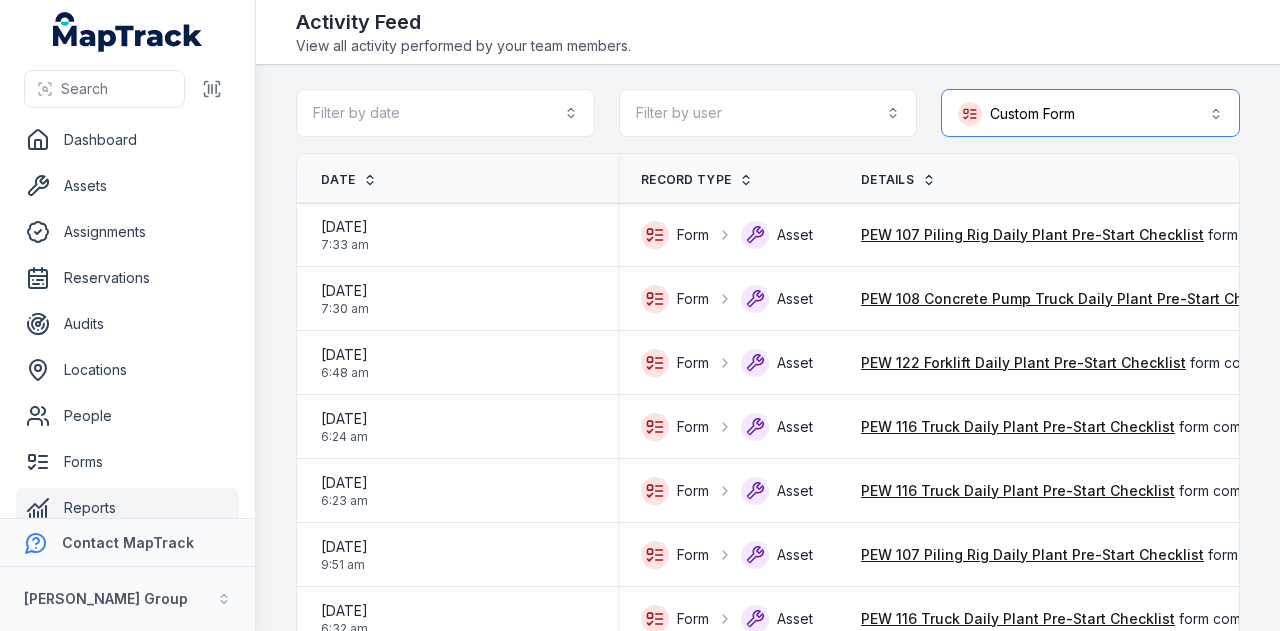 click on "**********" at bounding box center [1090, 113] 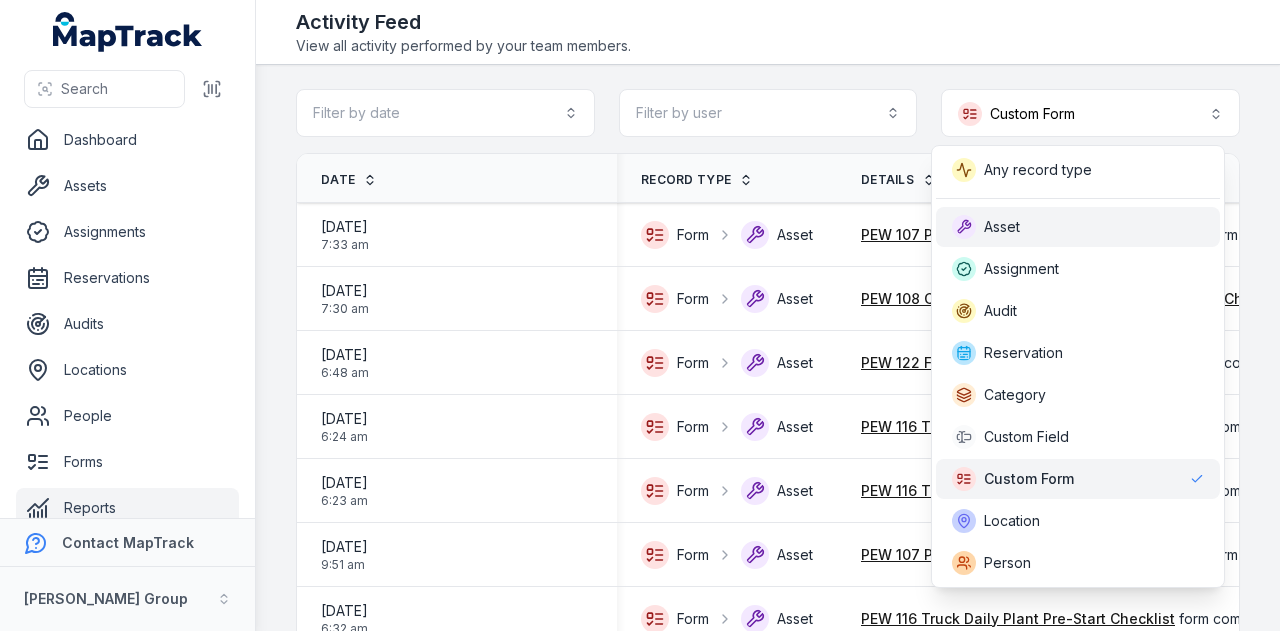 click on "Asset" at bounding box center [1078, 227] 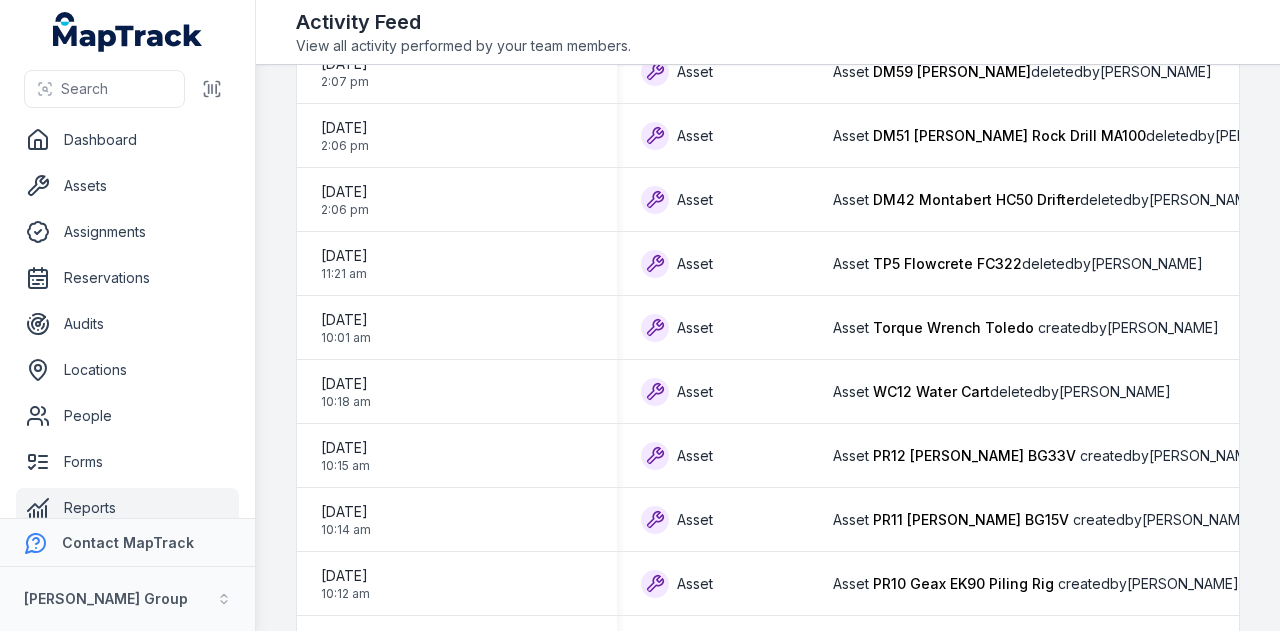 scroll, scrollTop: 0, scrollLeft: 0, axis: both 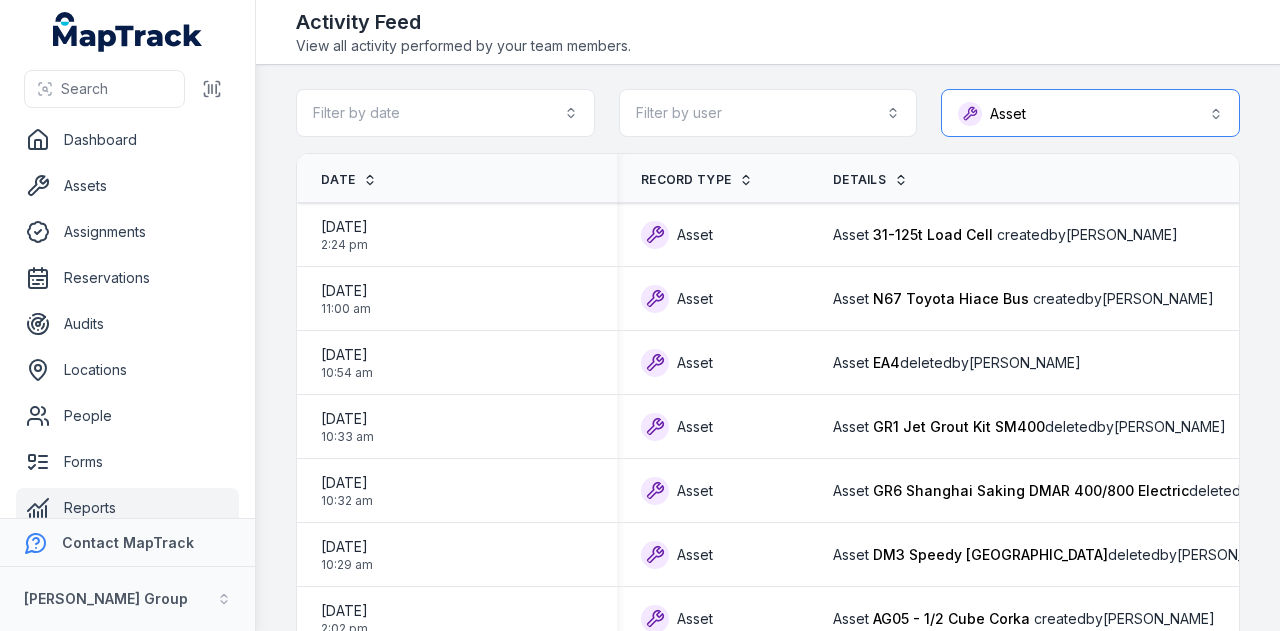 click on "Asset *****" at bounding box center (1090, 113) 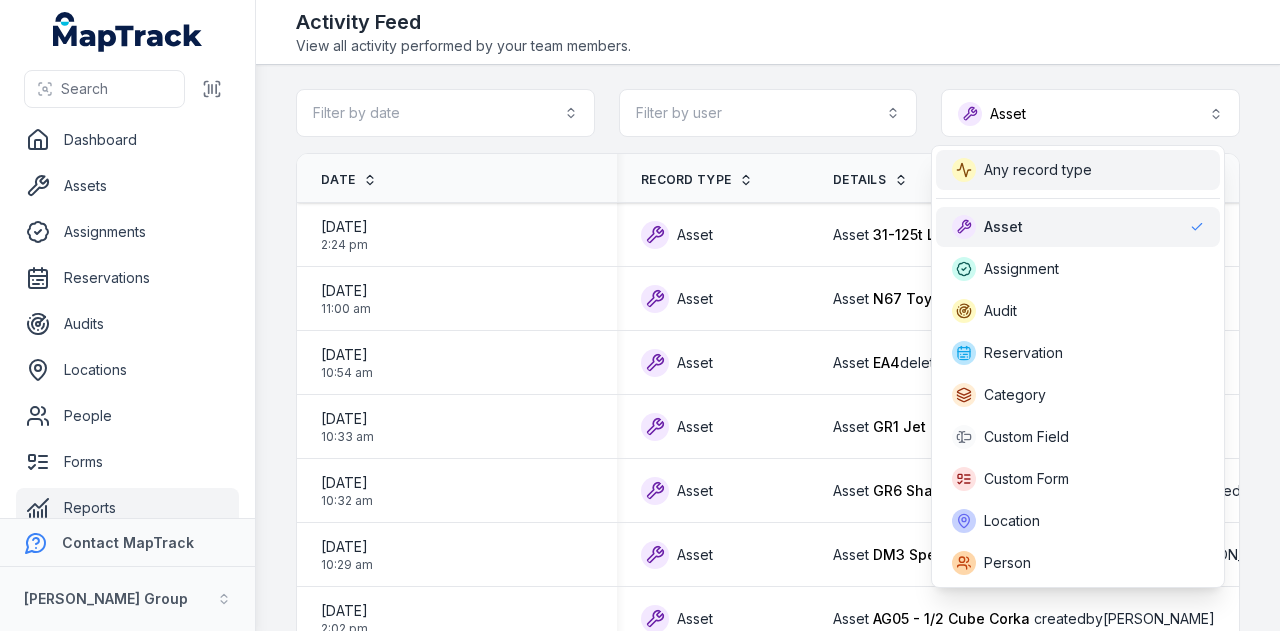 click on "Any record type" at bounding box center [1038, 170] 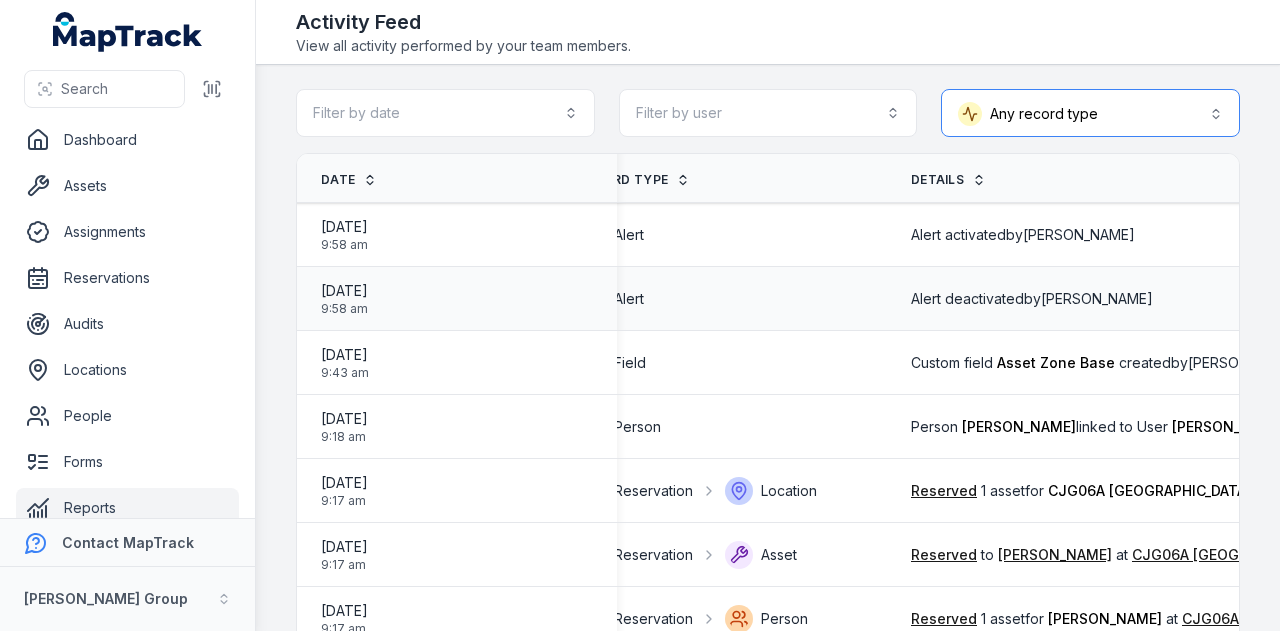 scroll, scrollTop: 0, scrollLeft: 62, axis: horizontal 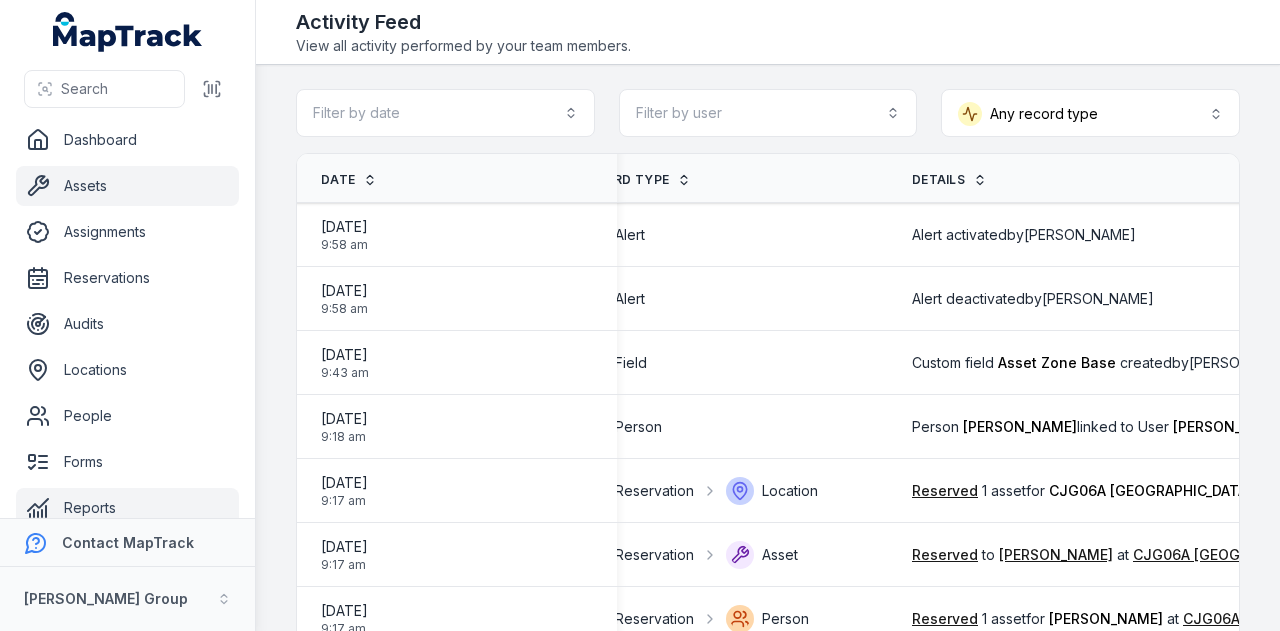 click on "Assets" at bounding box center [127, 186] 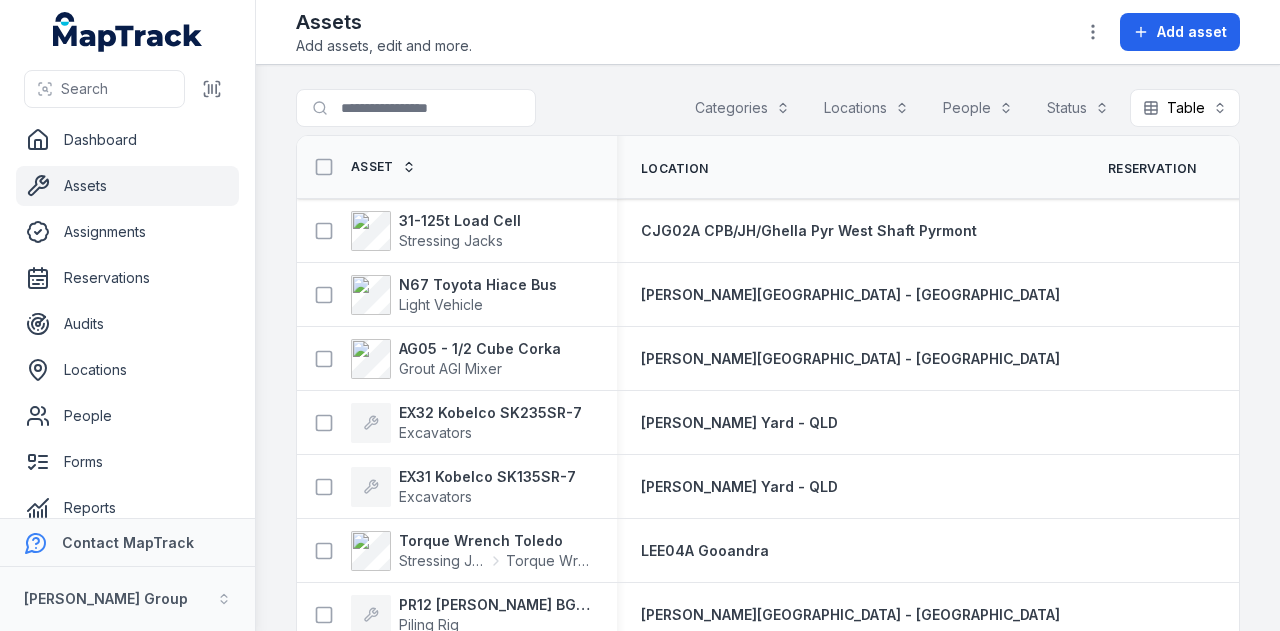 scroll, scrollTop: 0, scrollLeft: 0, axis: both 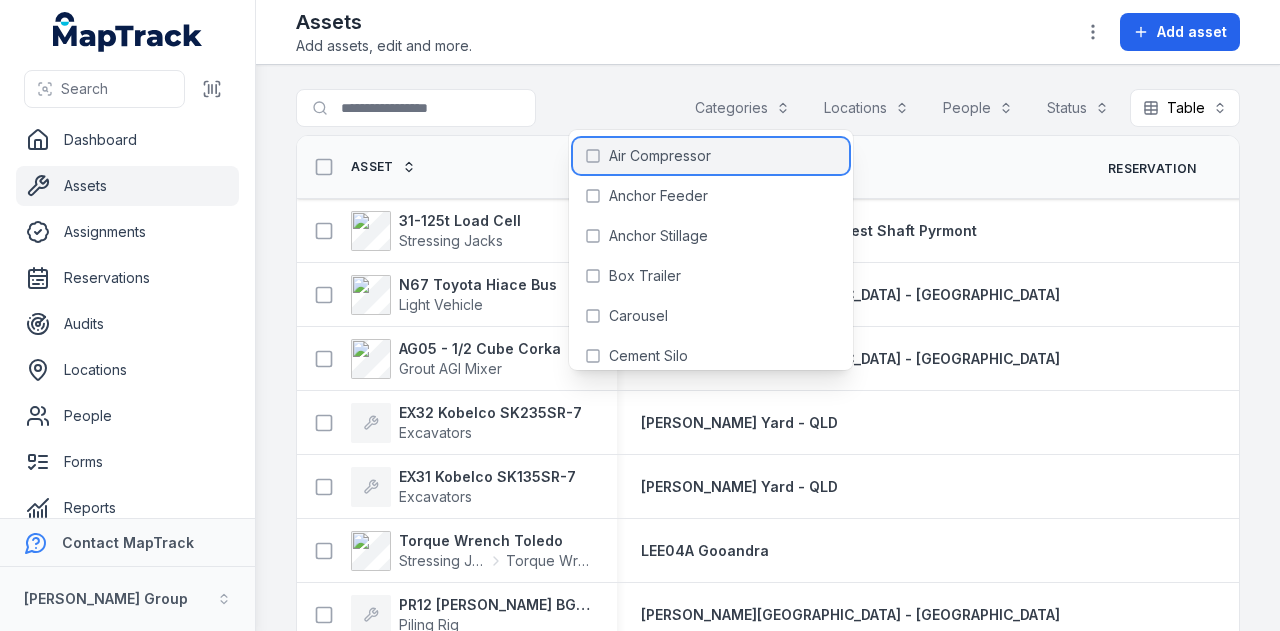 click on "Air Compressor" at bounding box center (711, 156) 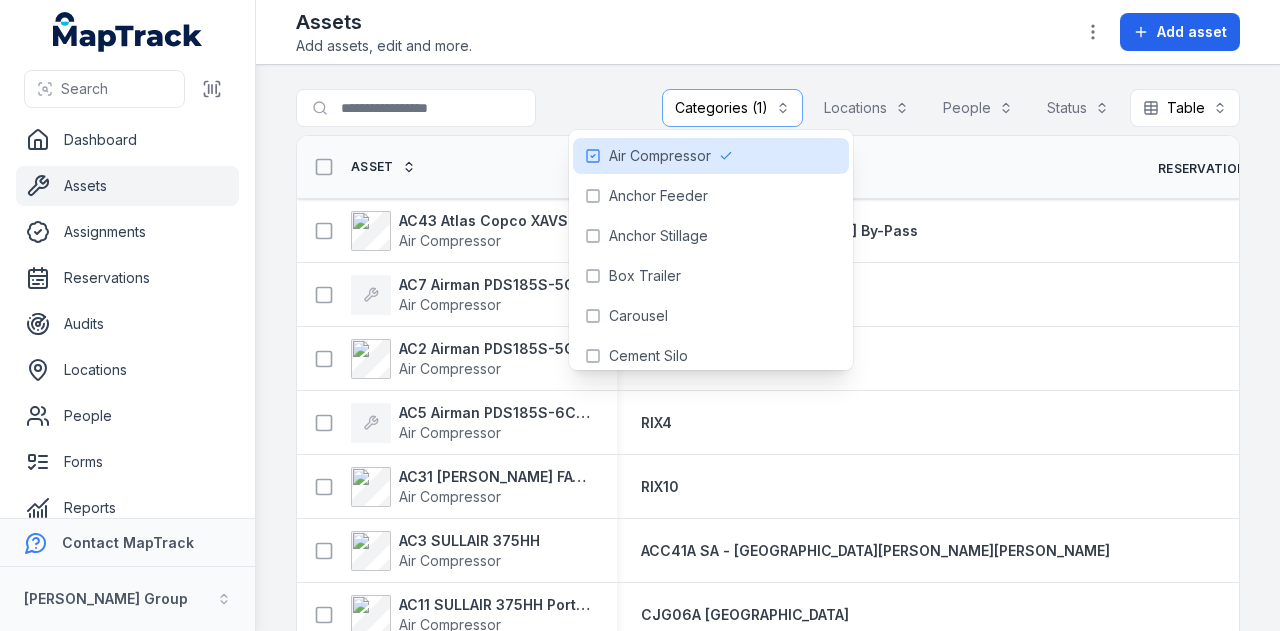 click at bounding box center [456, 108] 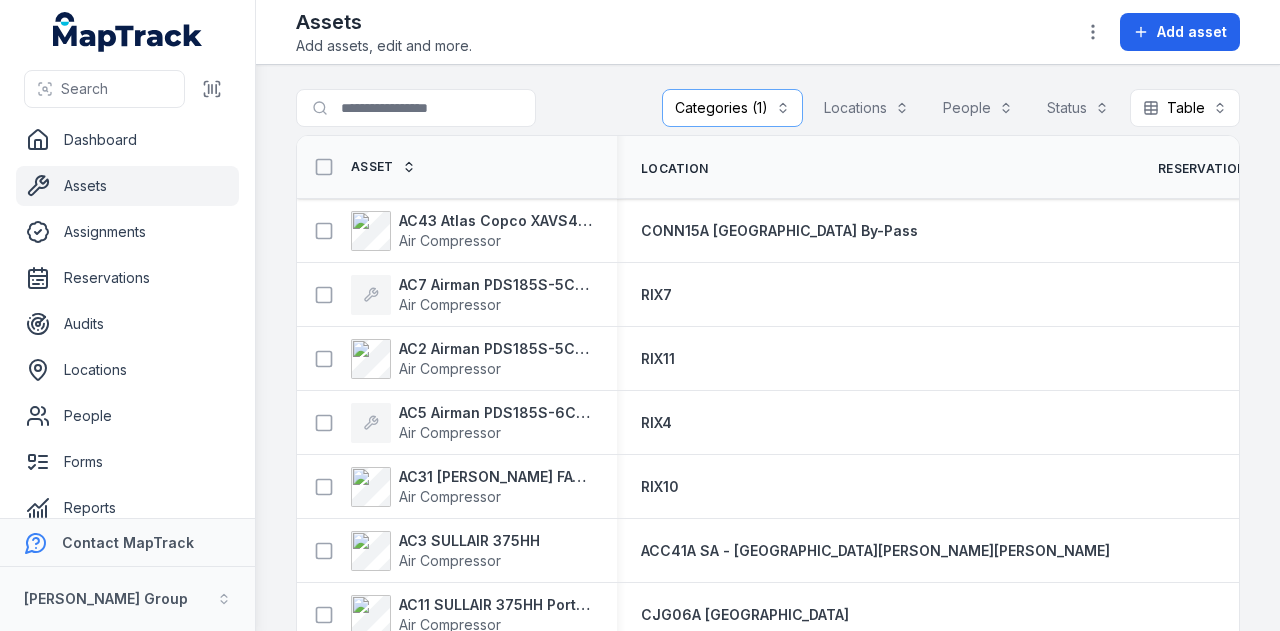 click on "Asset" at bounding box center [372, 167] 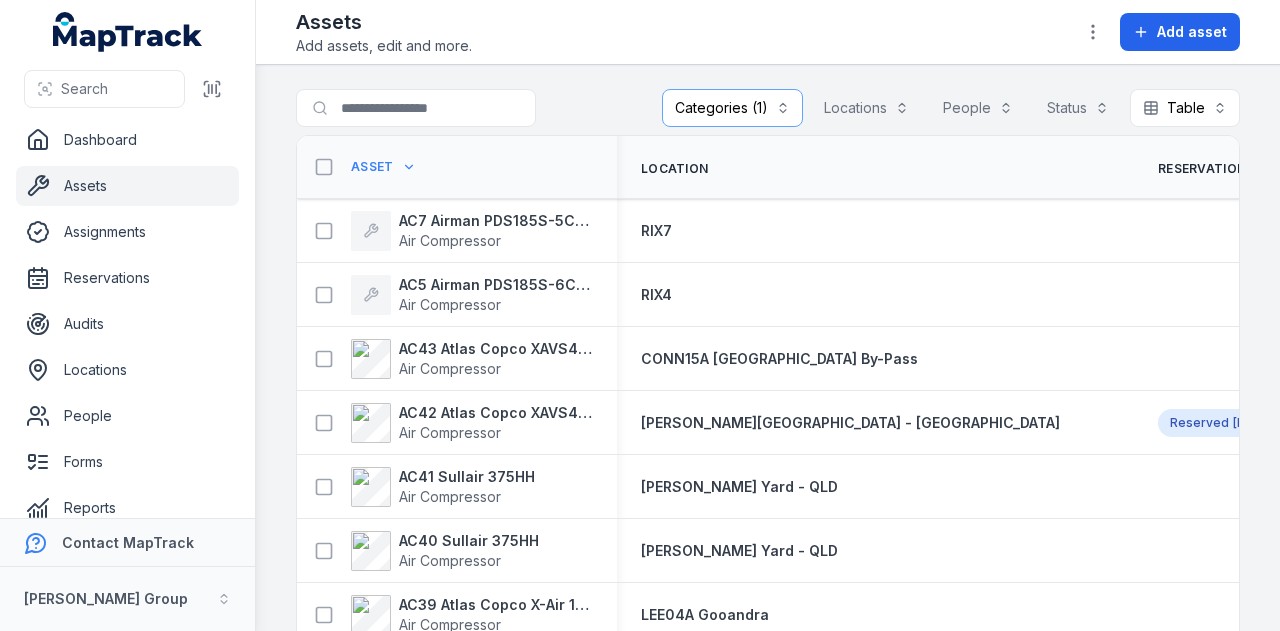 scroll, scrollTop: 0, scrollLeft: 0, axis: both 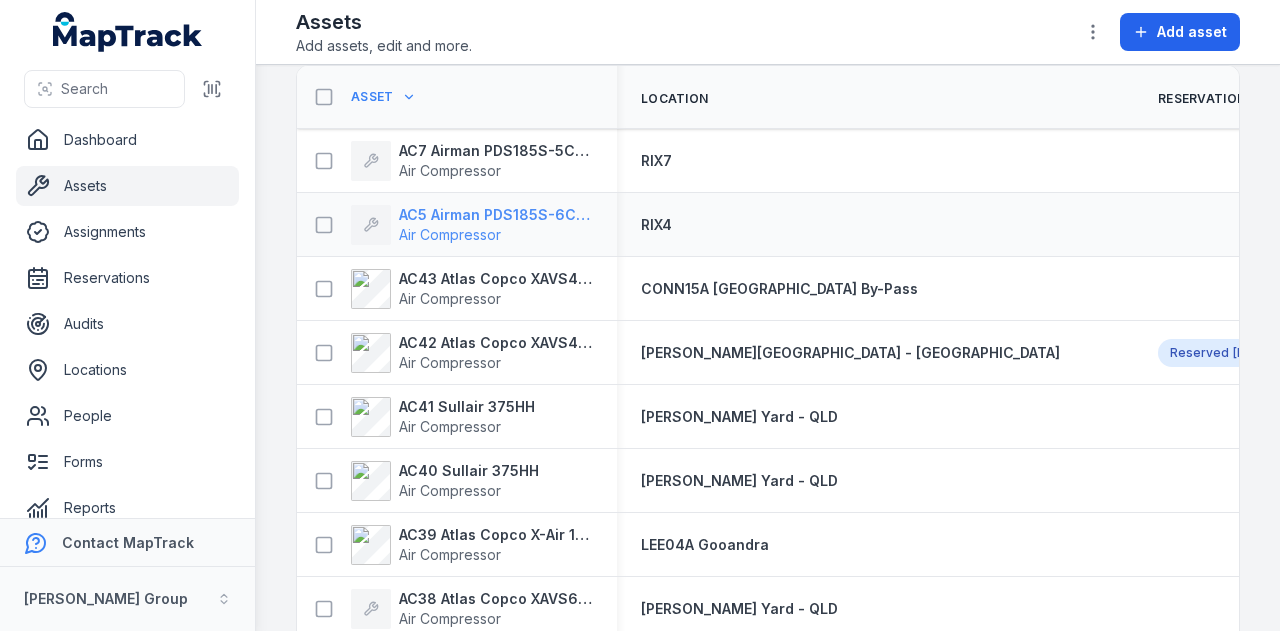 click on "AC5 Airman PDS185S-6C1 on [PERSON_NAME] 4" at bounding box center [496, 215] 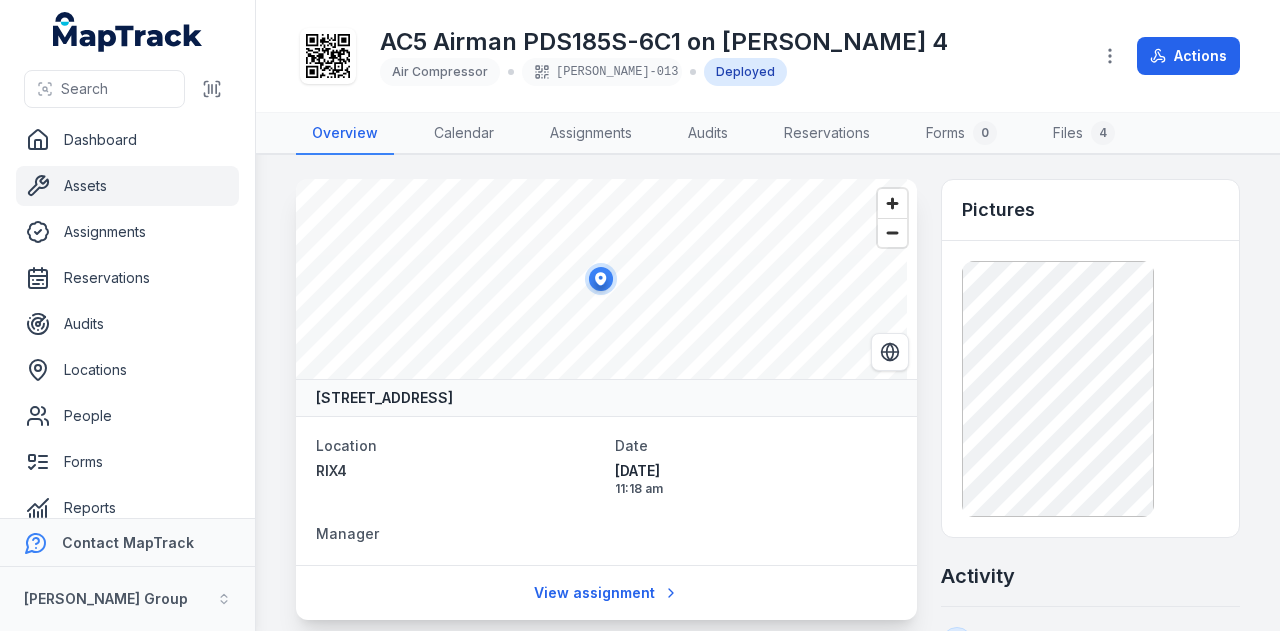 scroll, scrollTop: 0, scrollLeft: 0, axis: both 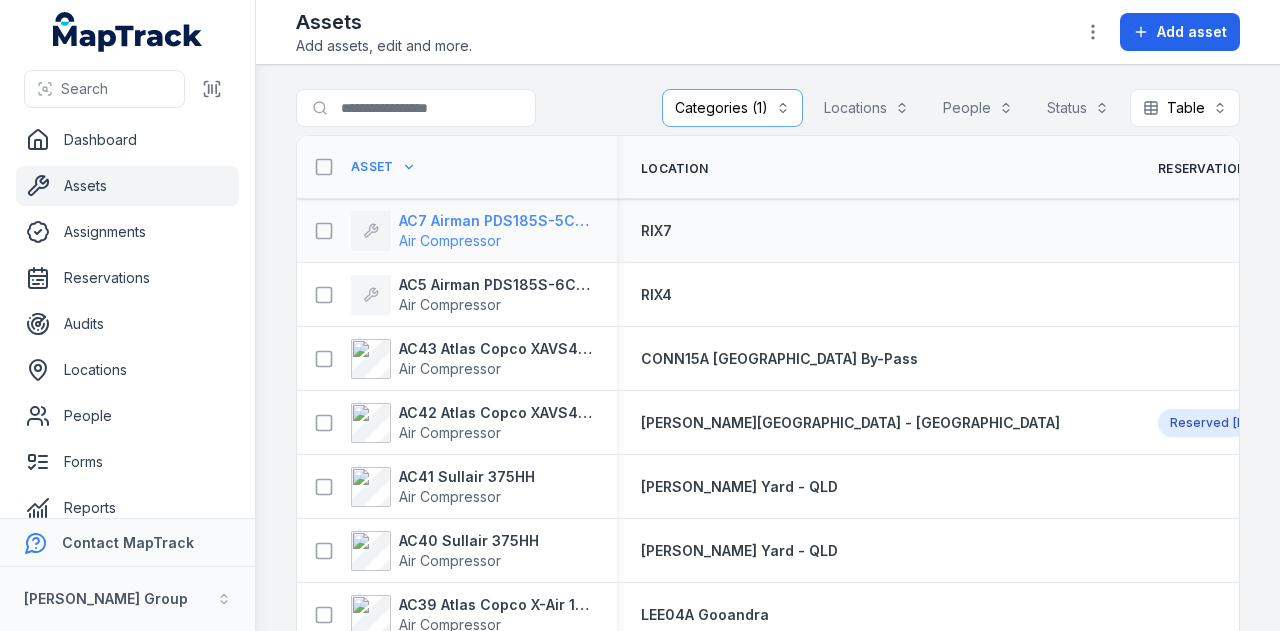 click on "AC7 Airman PDS185S-5C5 on [PERSON_NAME] 7" at bounding box center [496, 221] 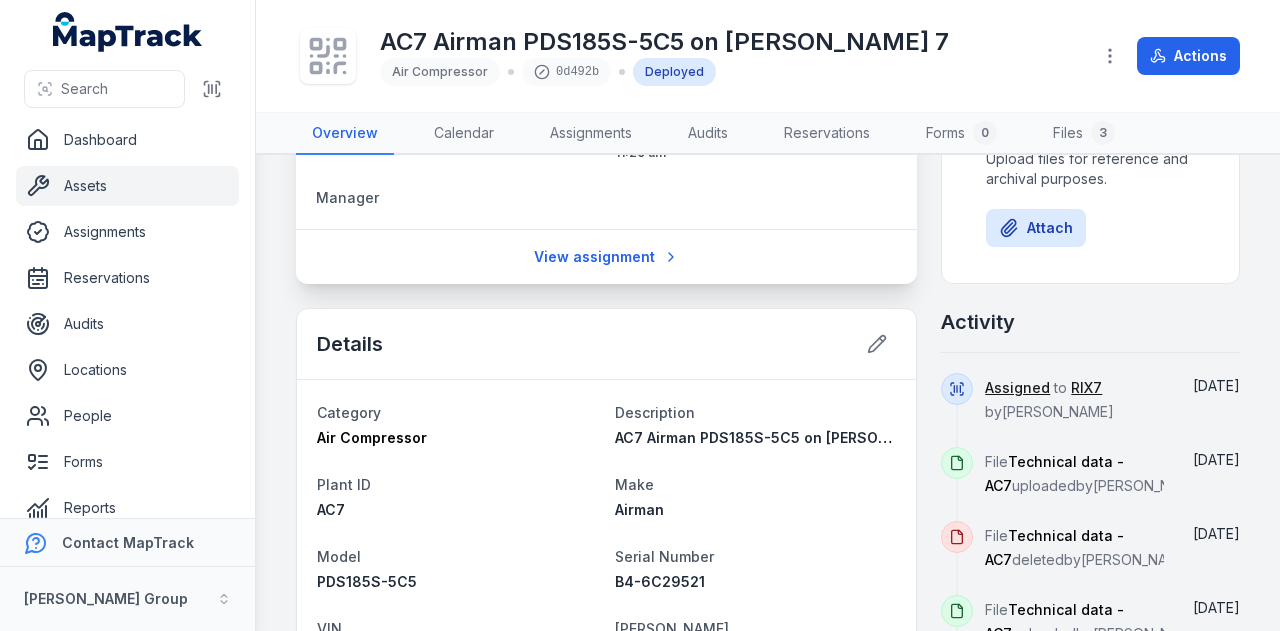 scroll, scrollTop: 454, scrollLeft: 0, axis: vertical 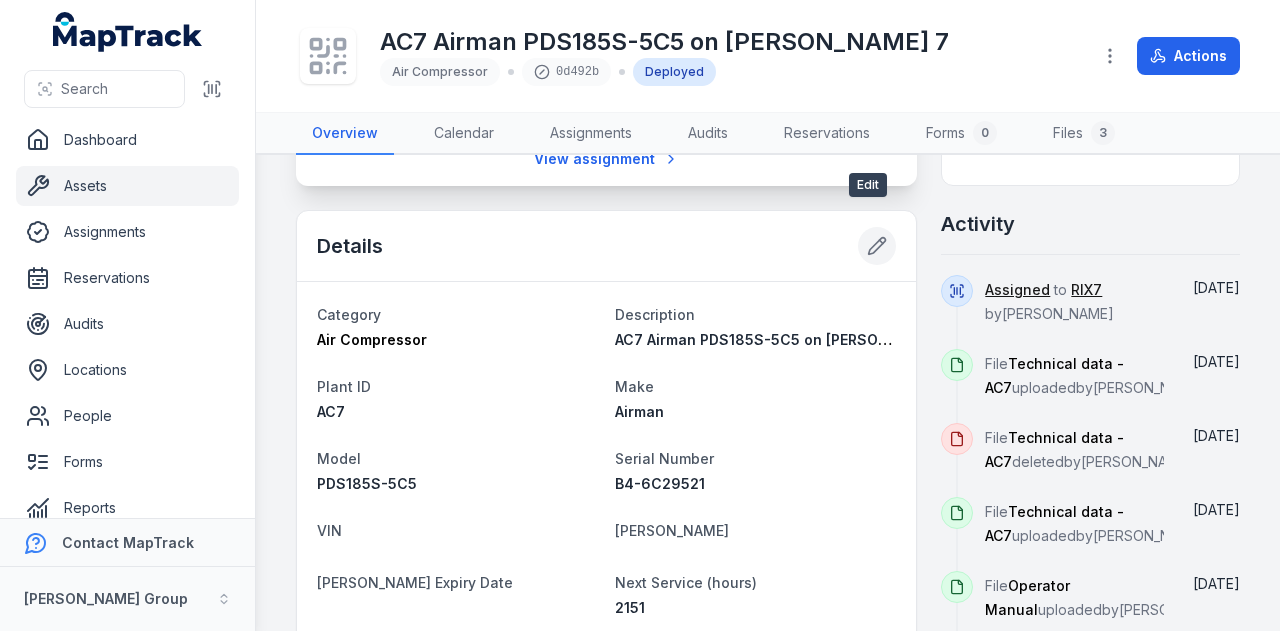 click 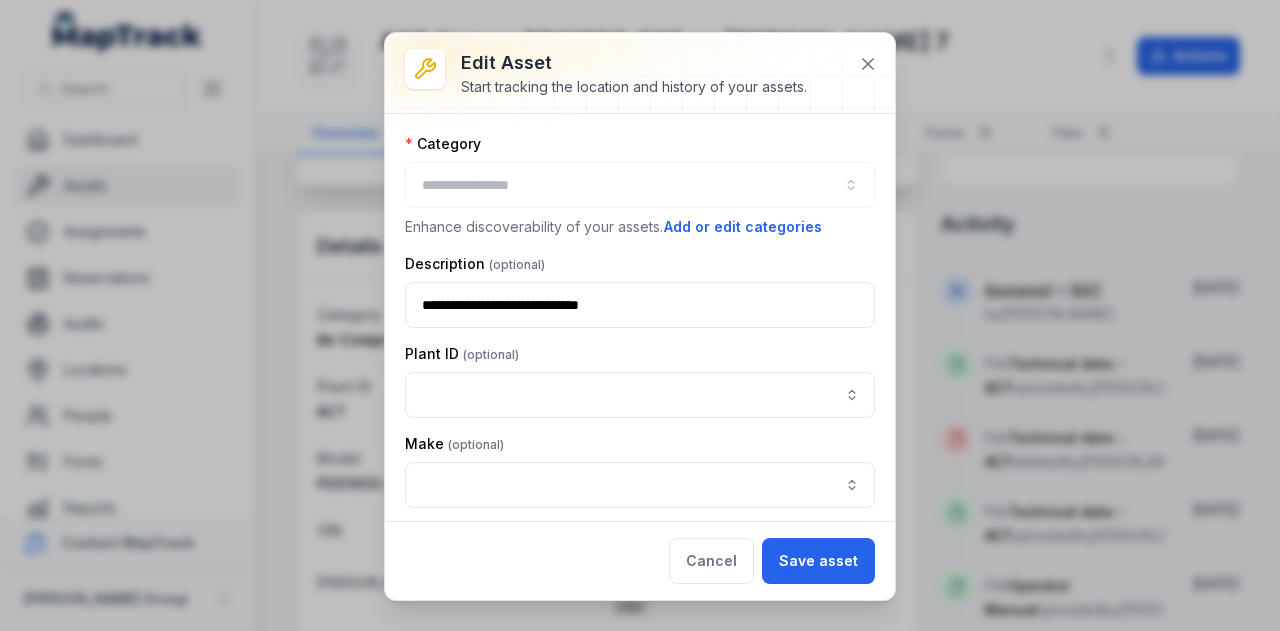 type on "**********" 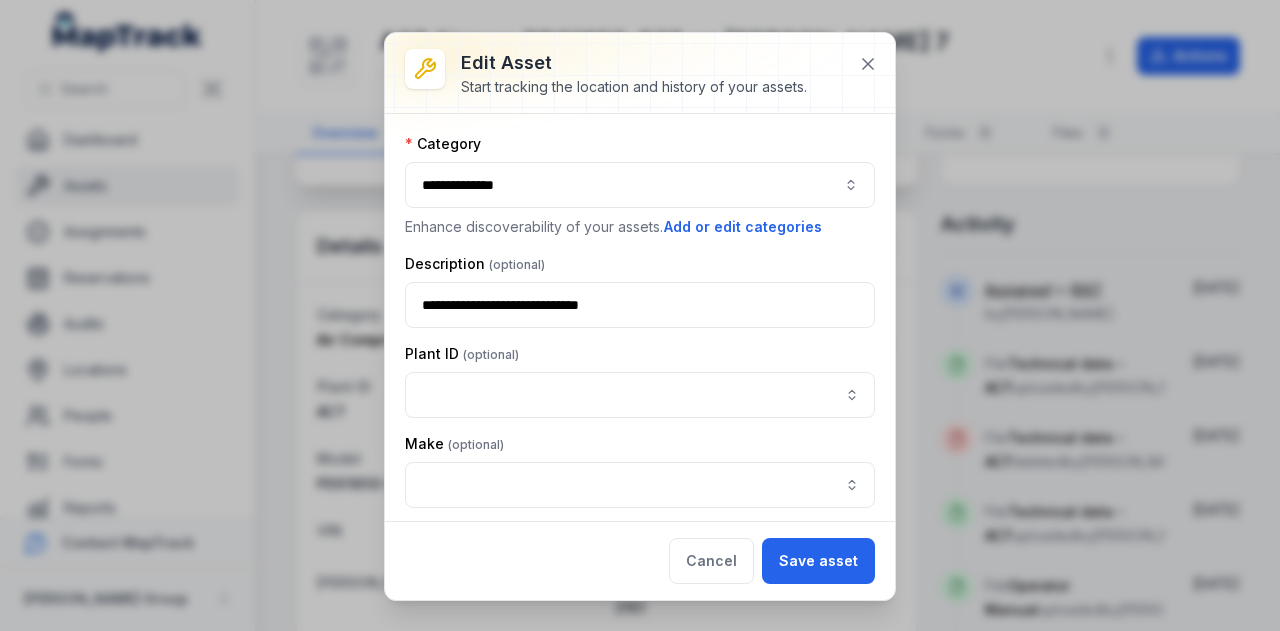 type on "**********" 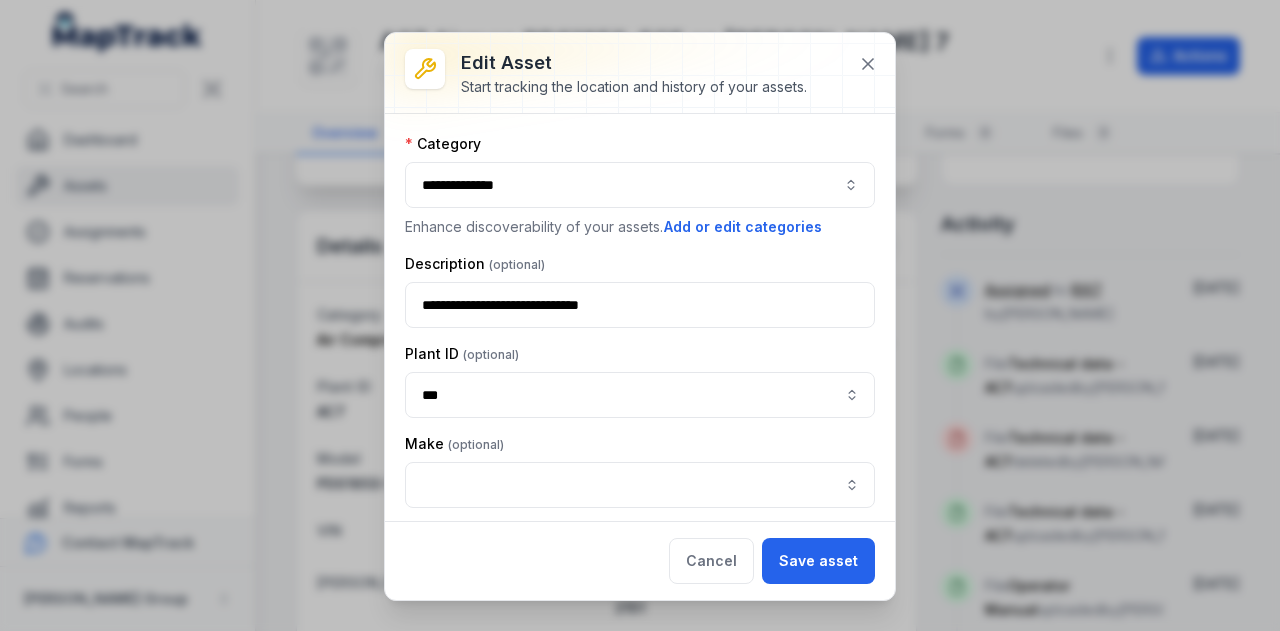 type on "******" 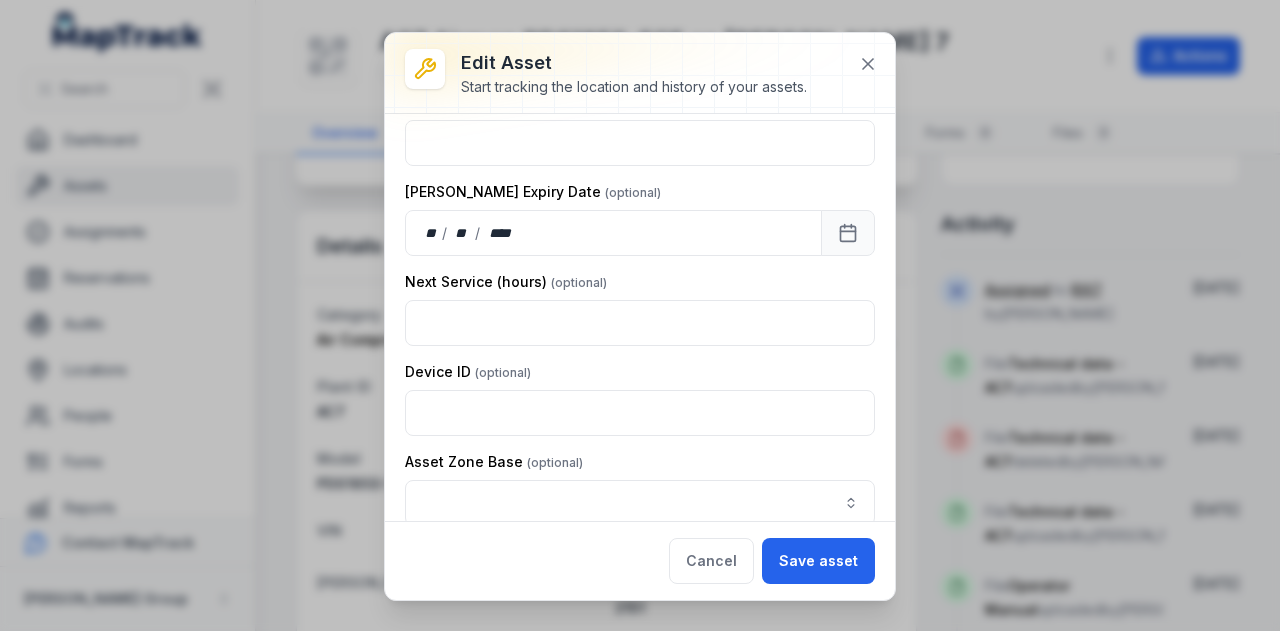 scroll, scrollTop: 716, scrollLeft: 0, axis: vertical 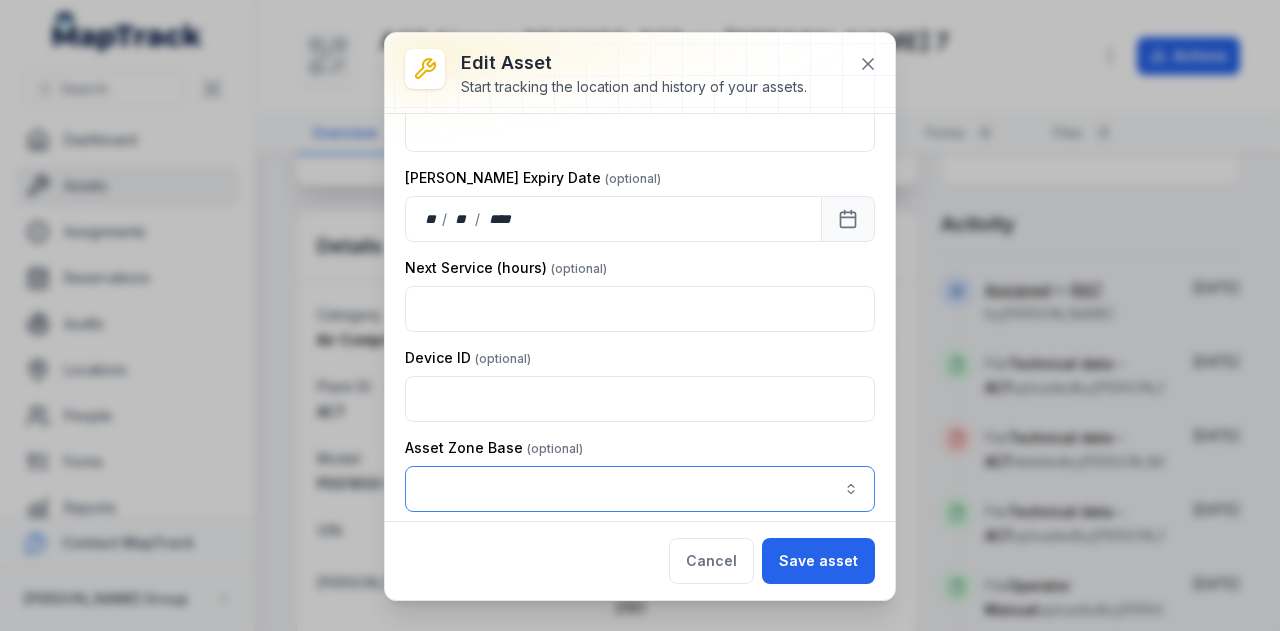 click at bounding box center (640, 489) 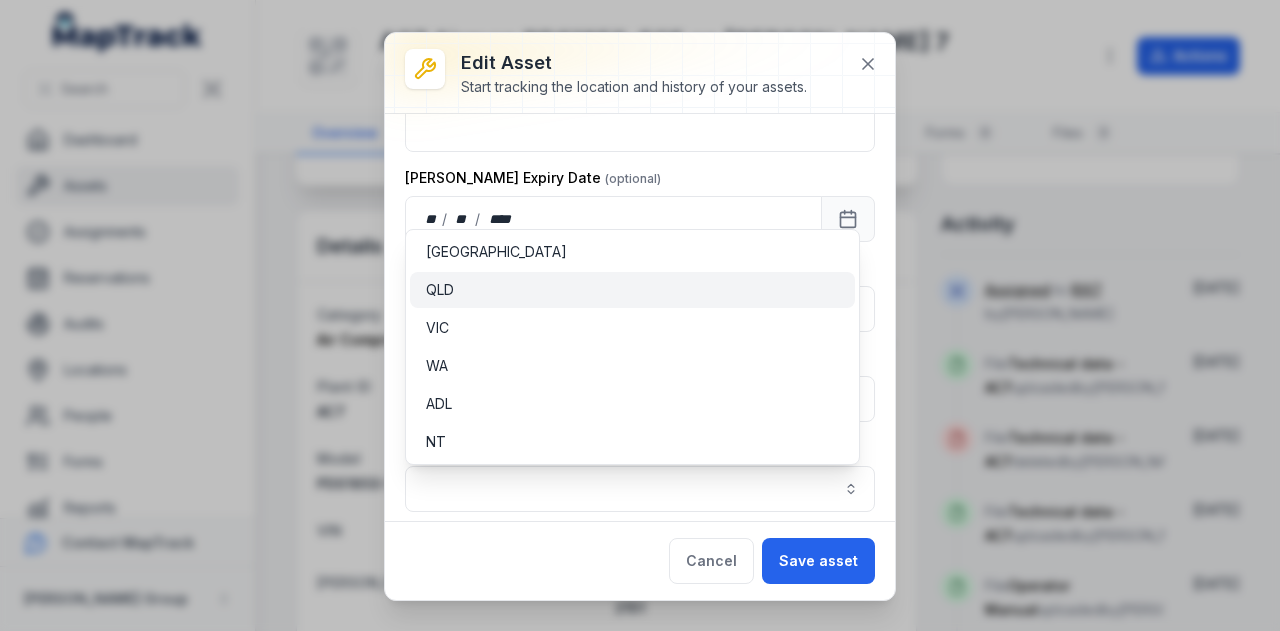 click on "QLD" at bounding box center (632, 290) 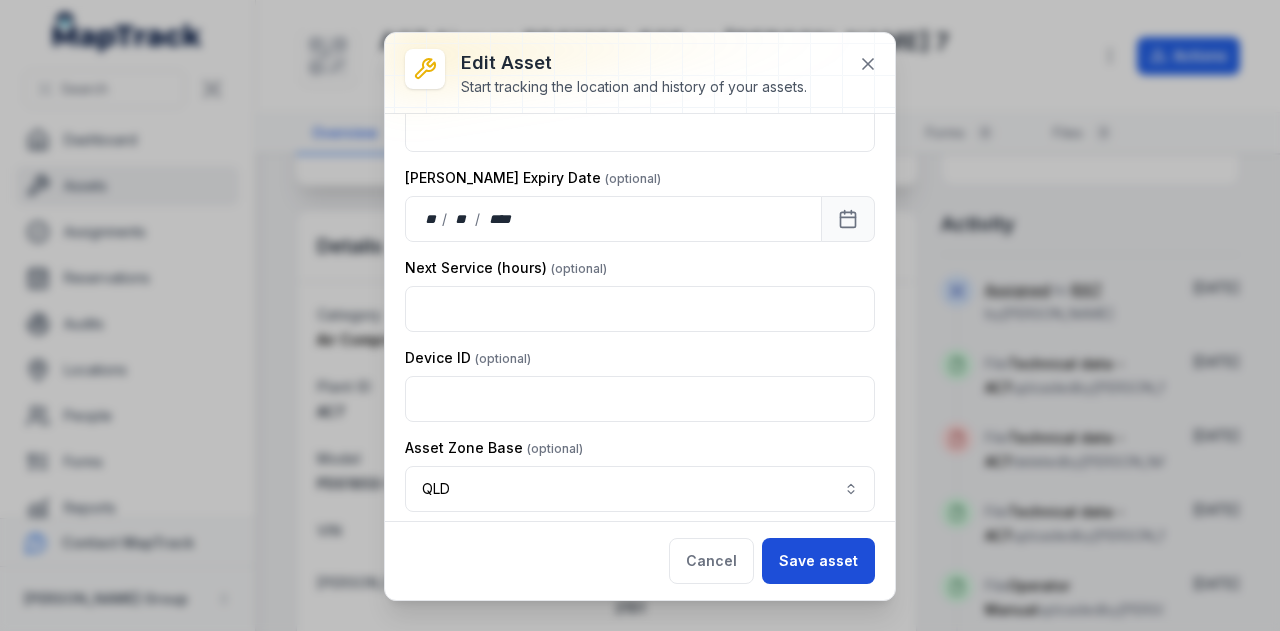 click on "Save asset" at bounding box center (818, 561) 